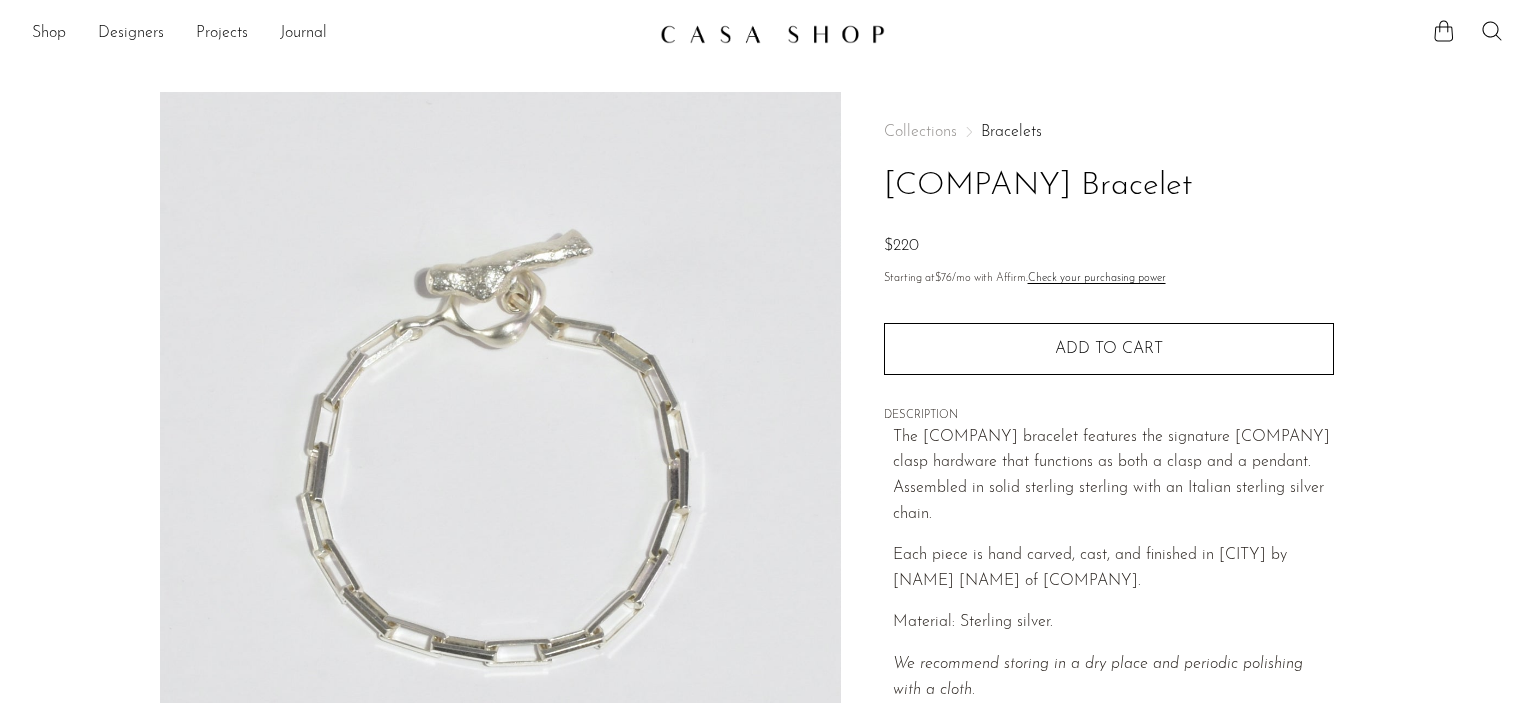 scroll, scrollTop: 0, scrollLeft: 0, axis: both 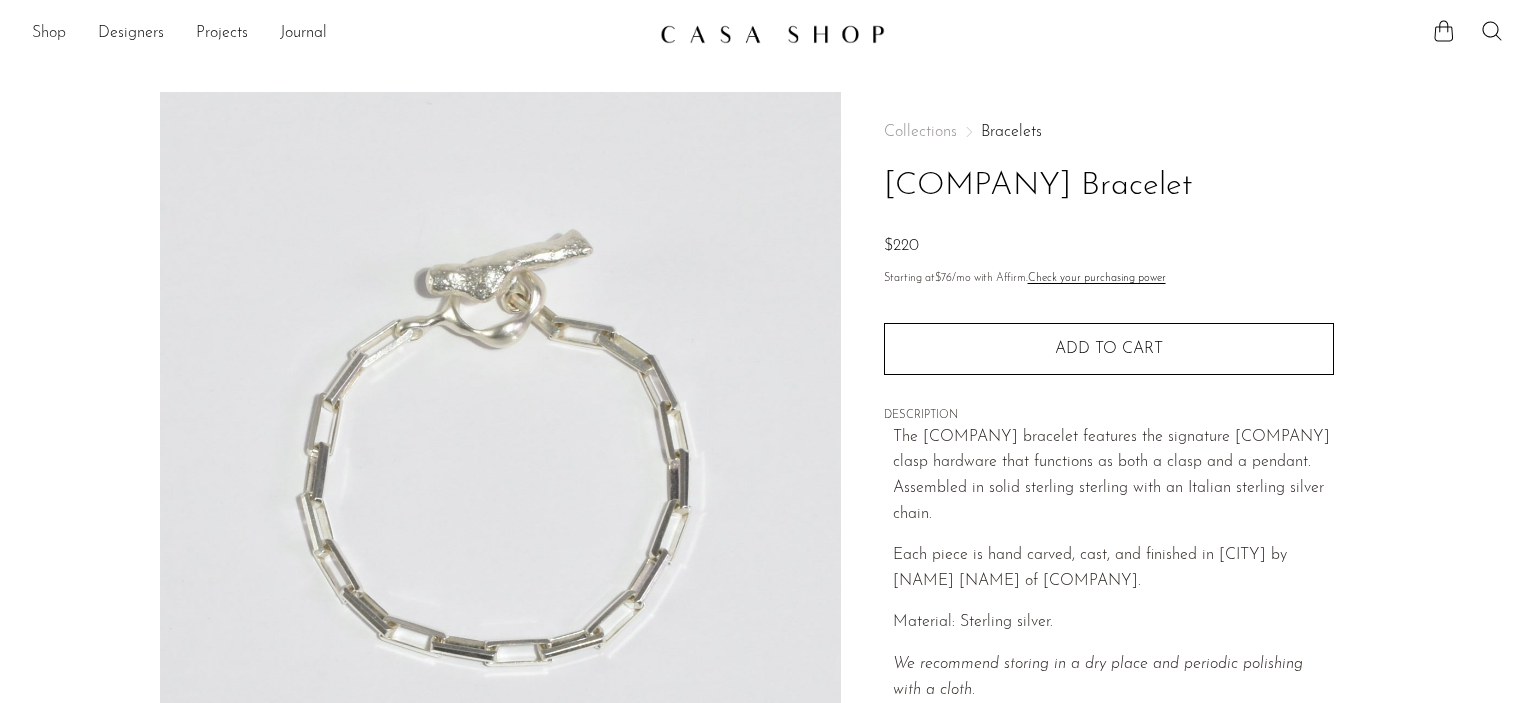 click on "Shop" at bounding box center (49, 34) 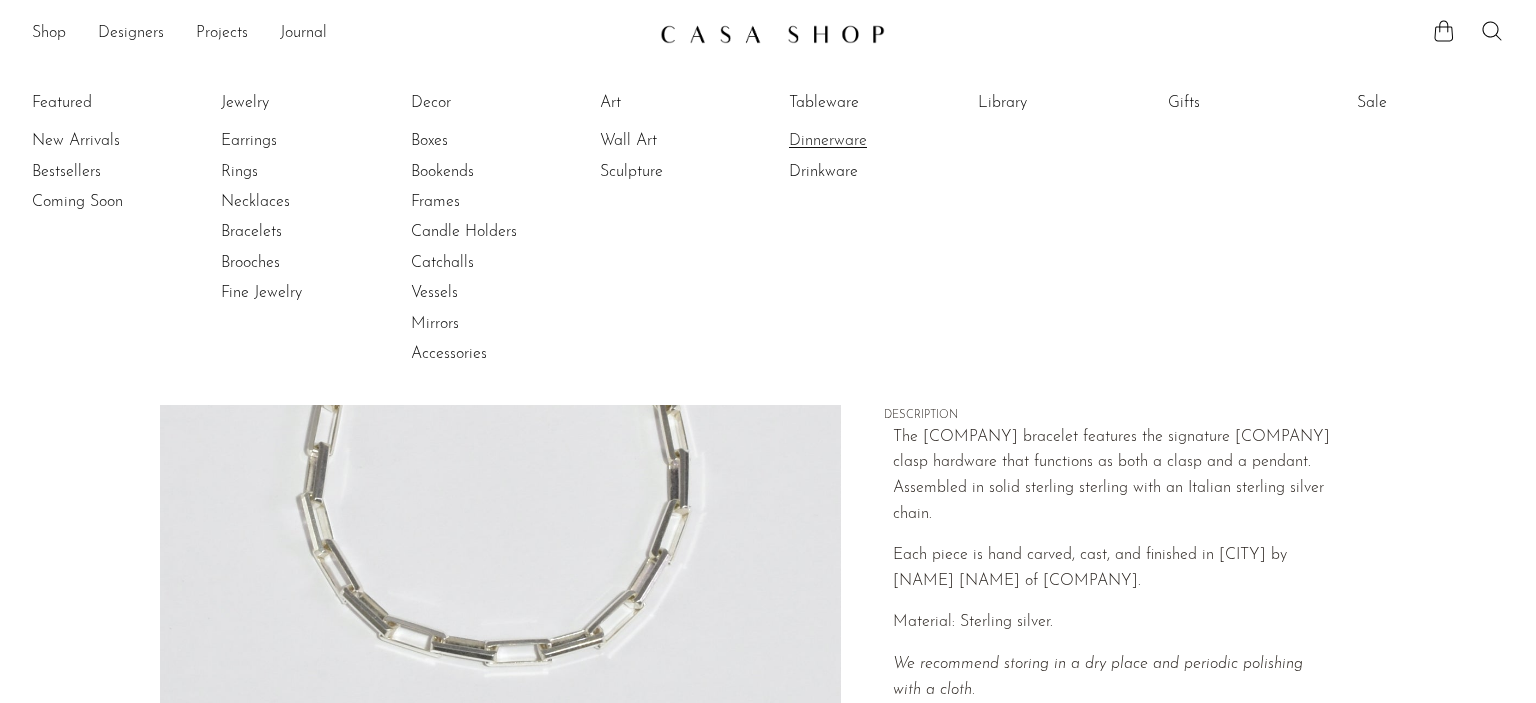 click on "Dinnerware" at bounding box center (864, 141) 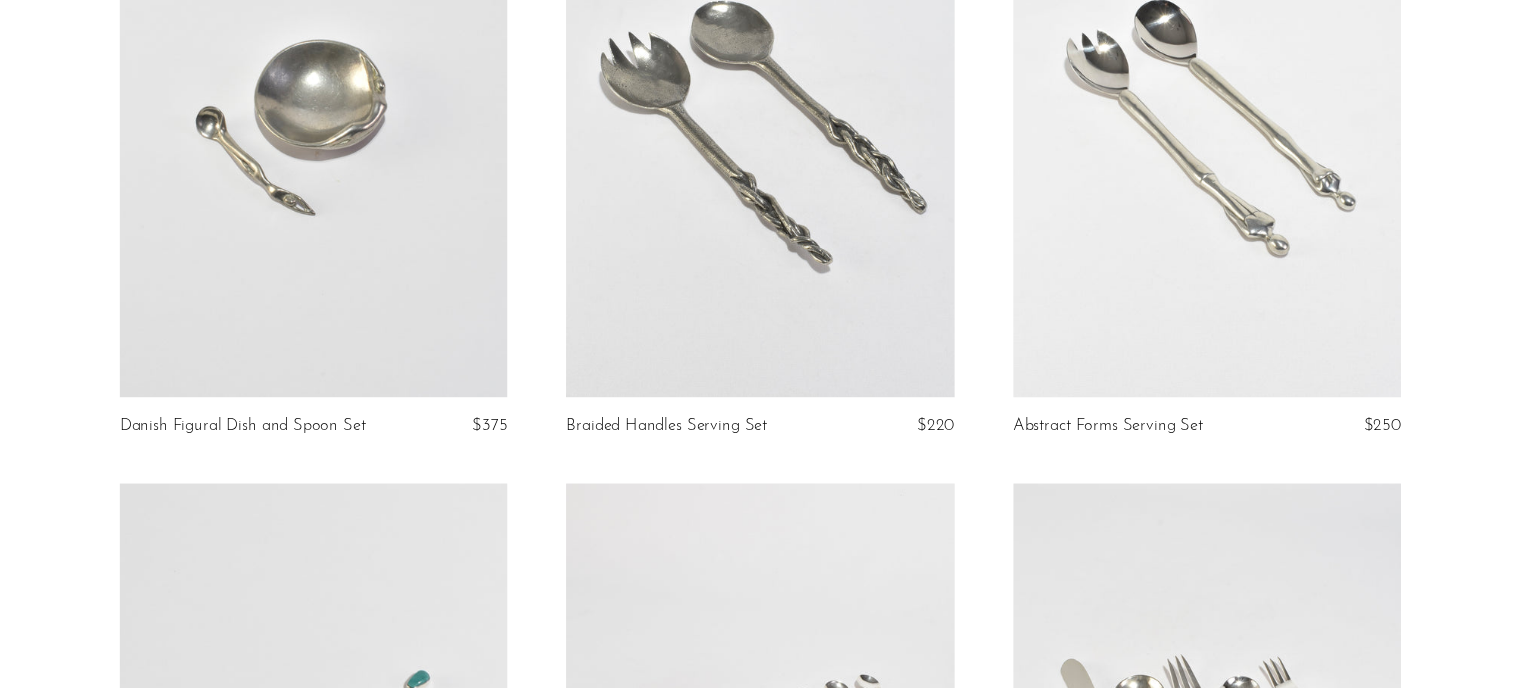 scroll, scrollTop: 0, scrollLeft: 0, axis: both 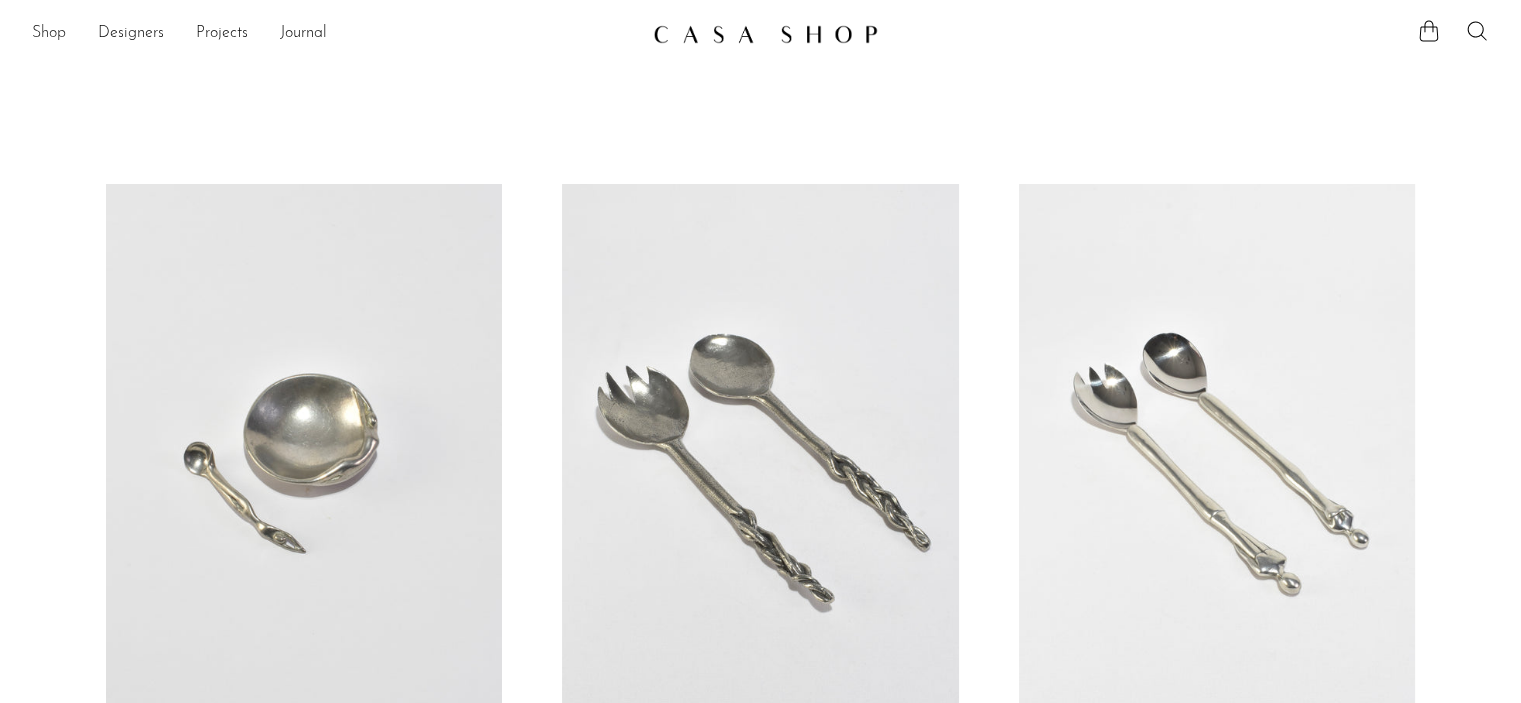 click on "Shop" at bounding box center (49, 34) 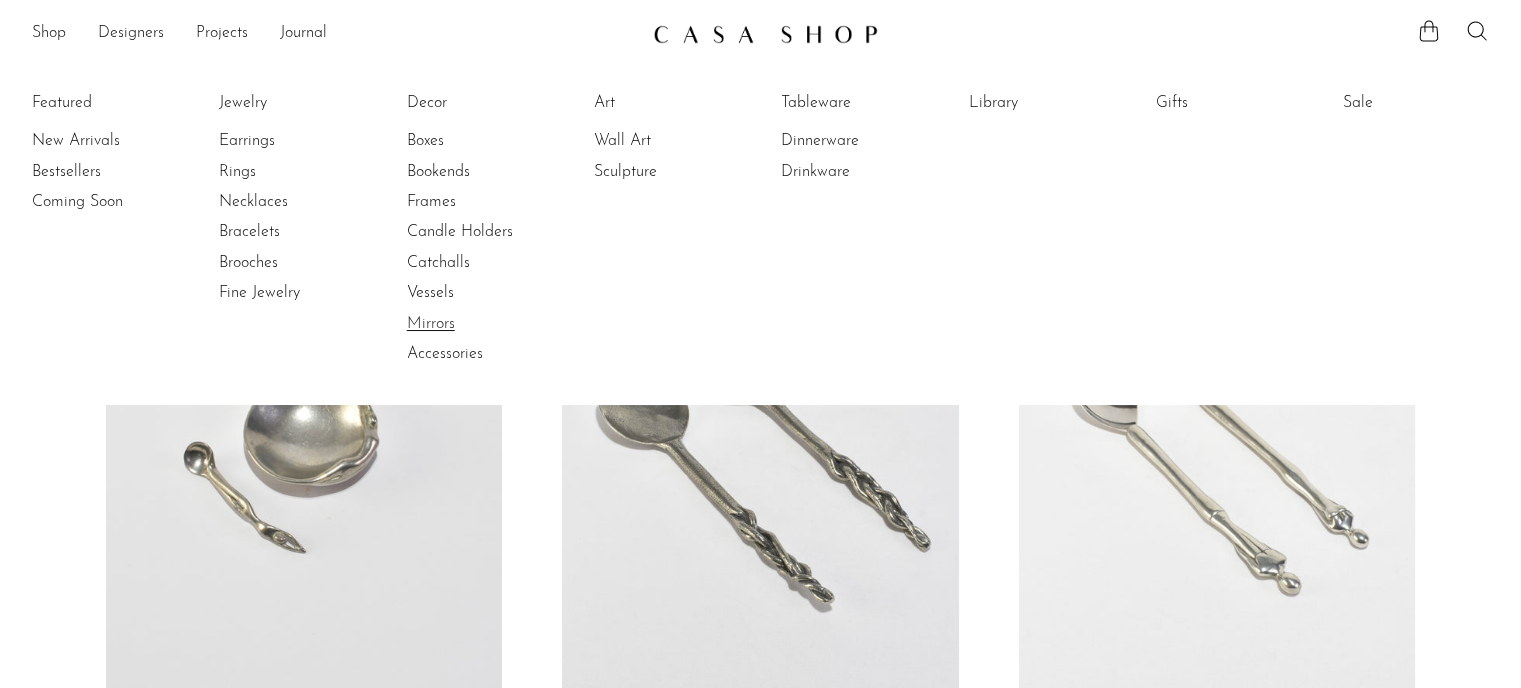 click on "Mirrors" at bounding box center (482, 324) 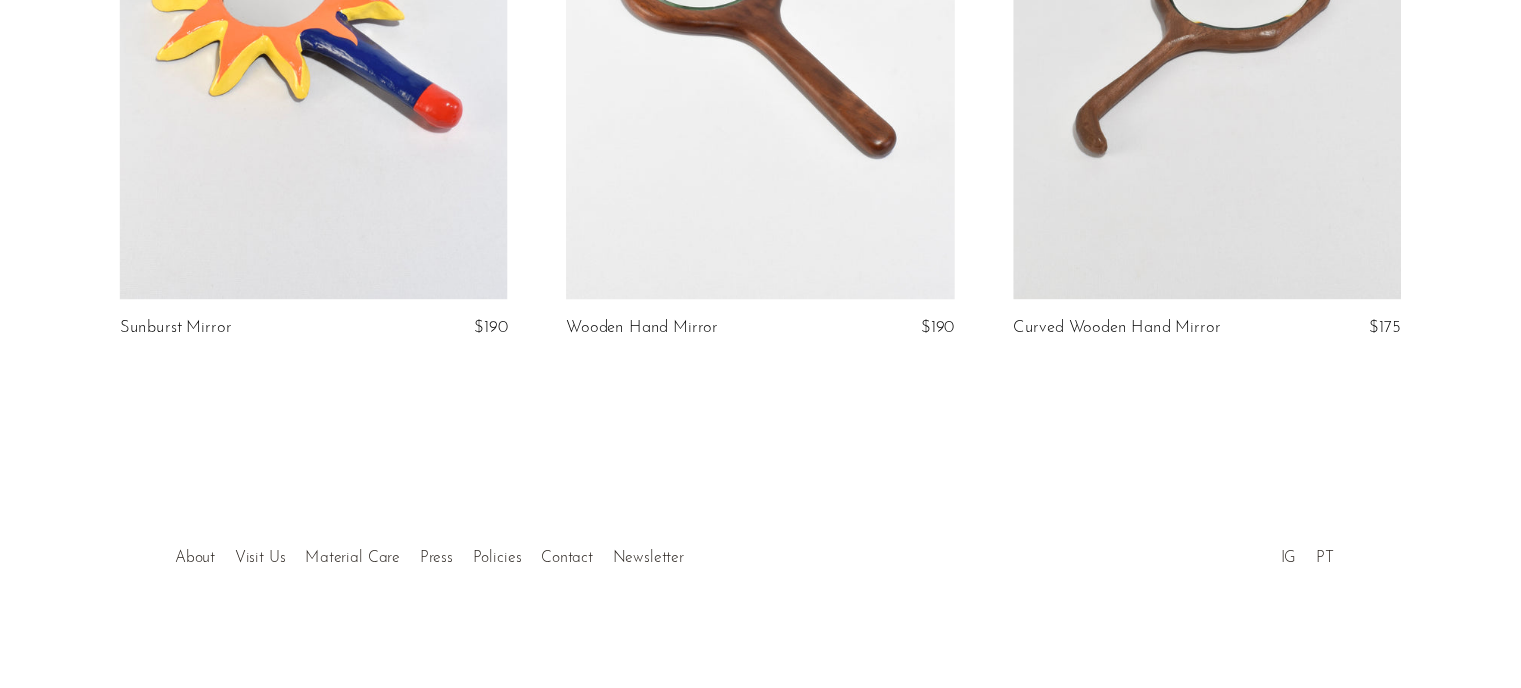 scroll, scrollTop: 0, scrollLeft: 0, axis: both 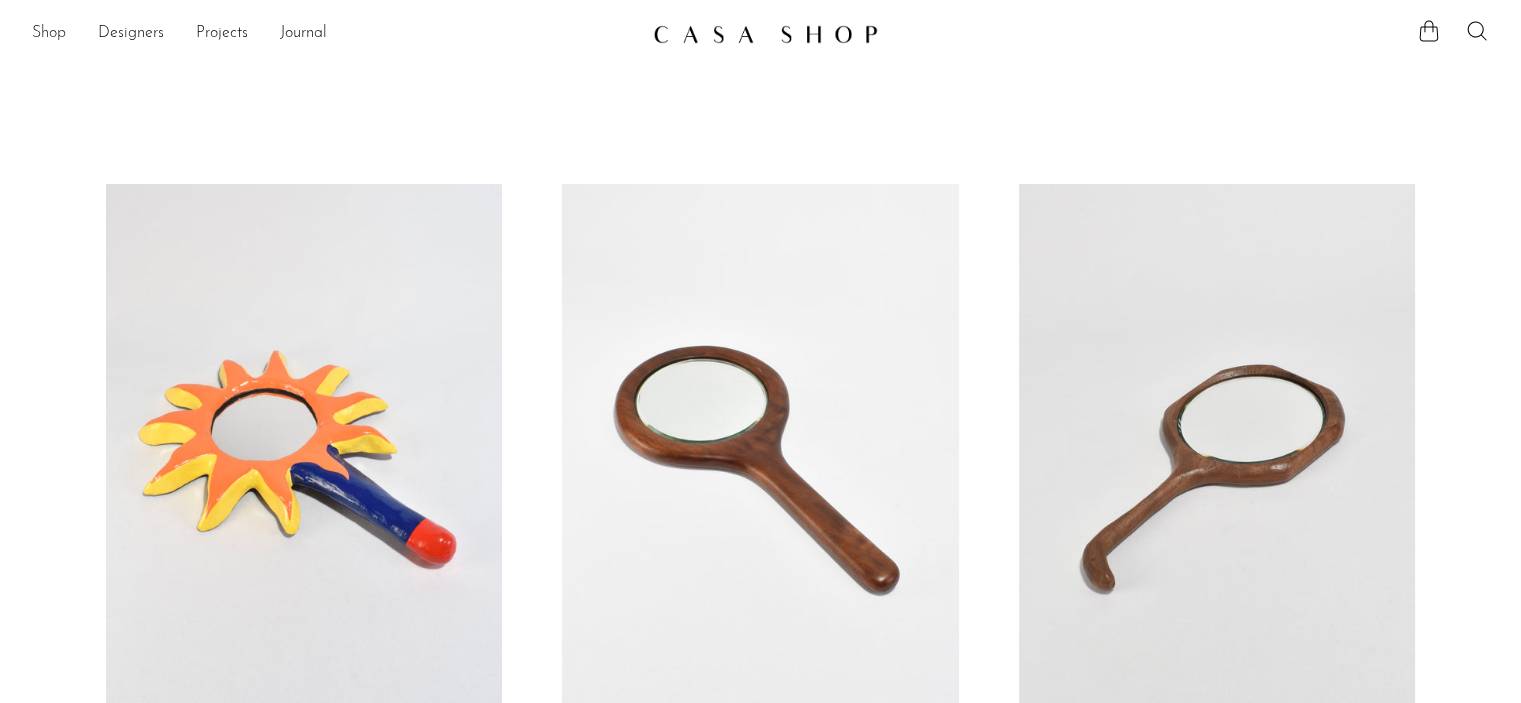click on "Shop" at bounding box center [49, 34] 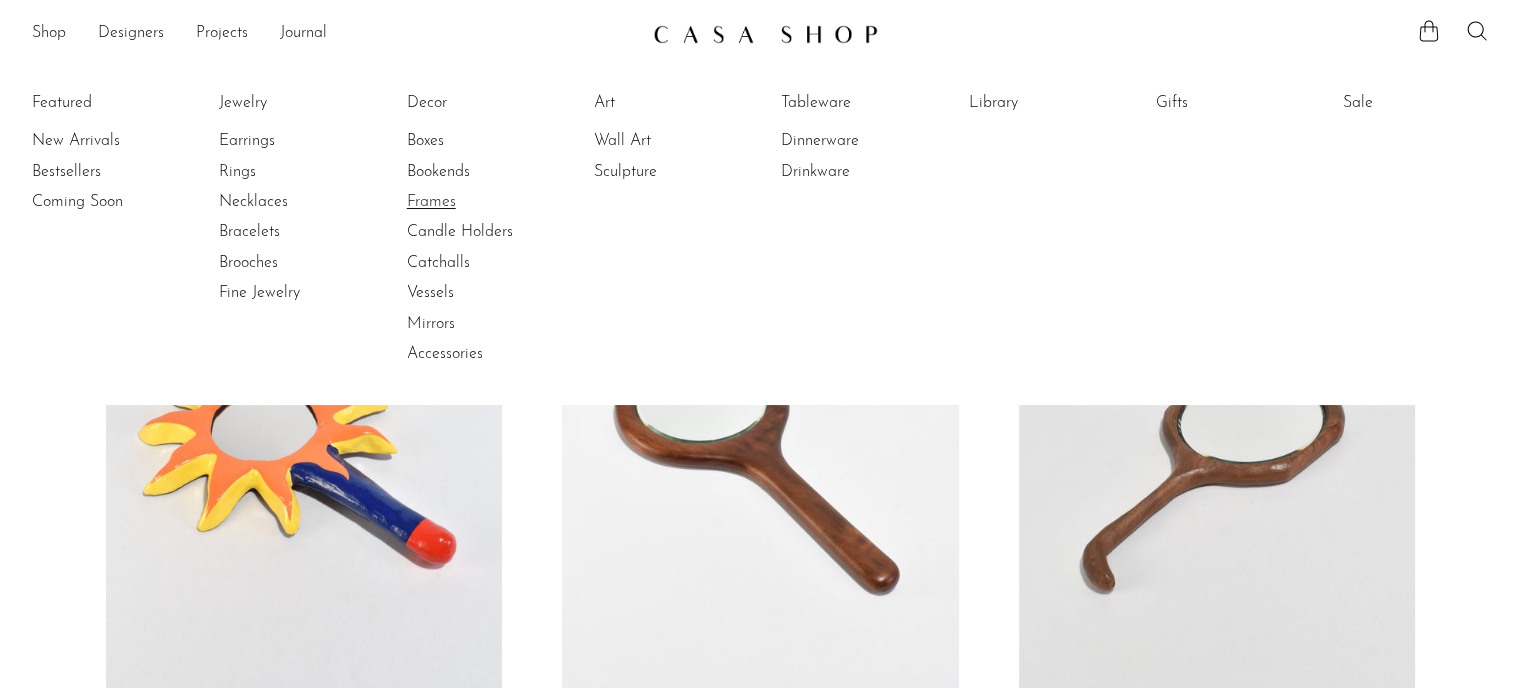 click on "Frames" at bounding box center (482, 202) 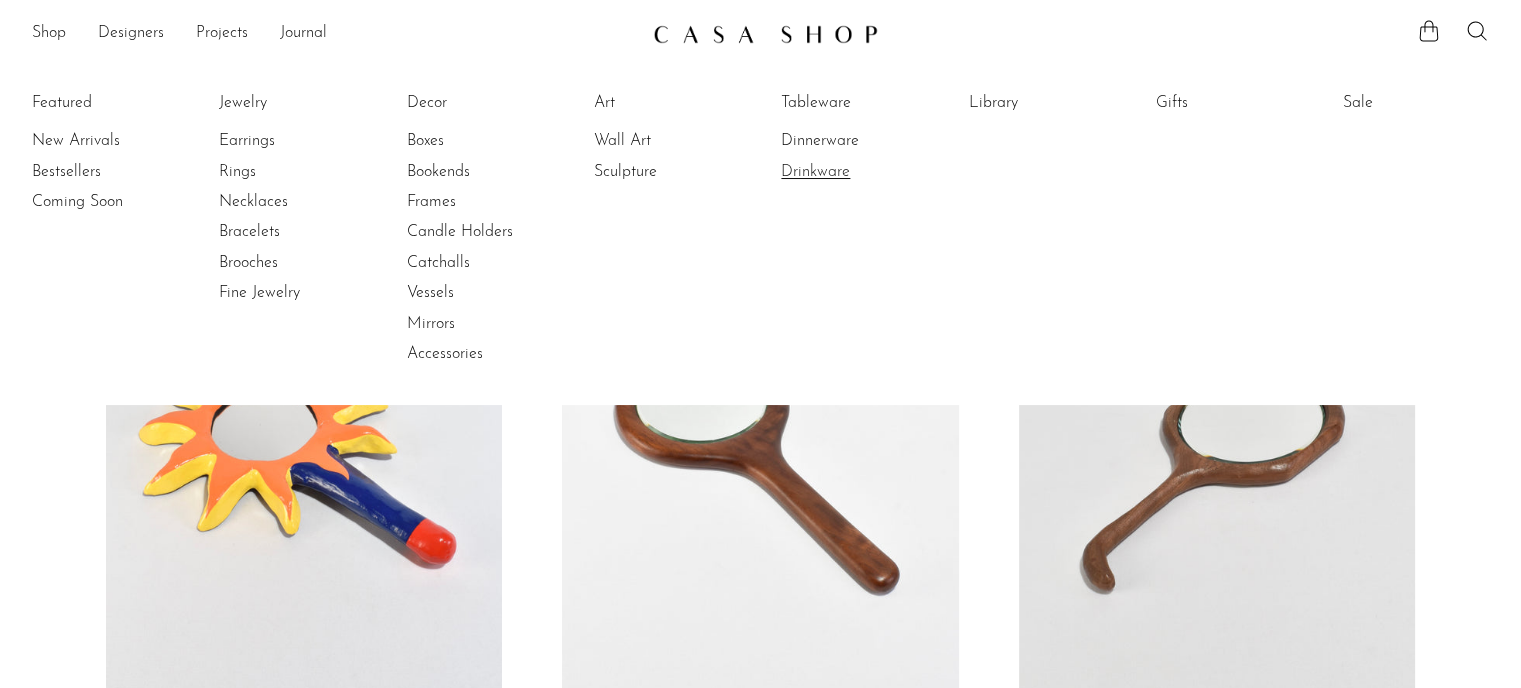 click on "Drinkware" at bounding box center (856, 172) 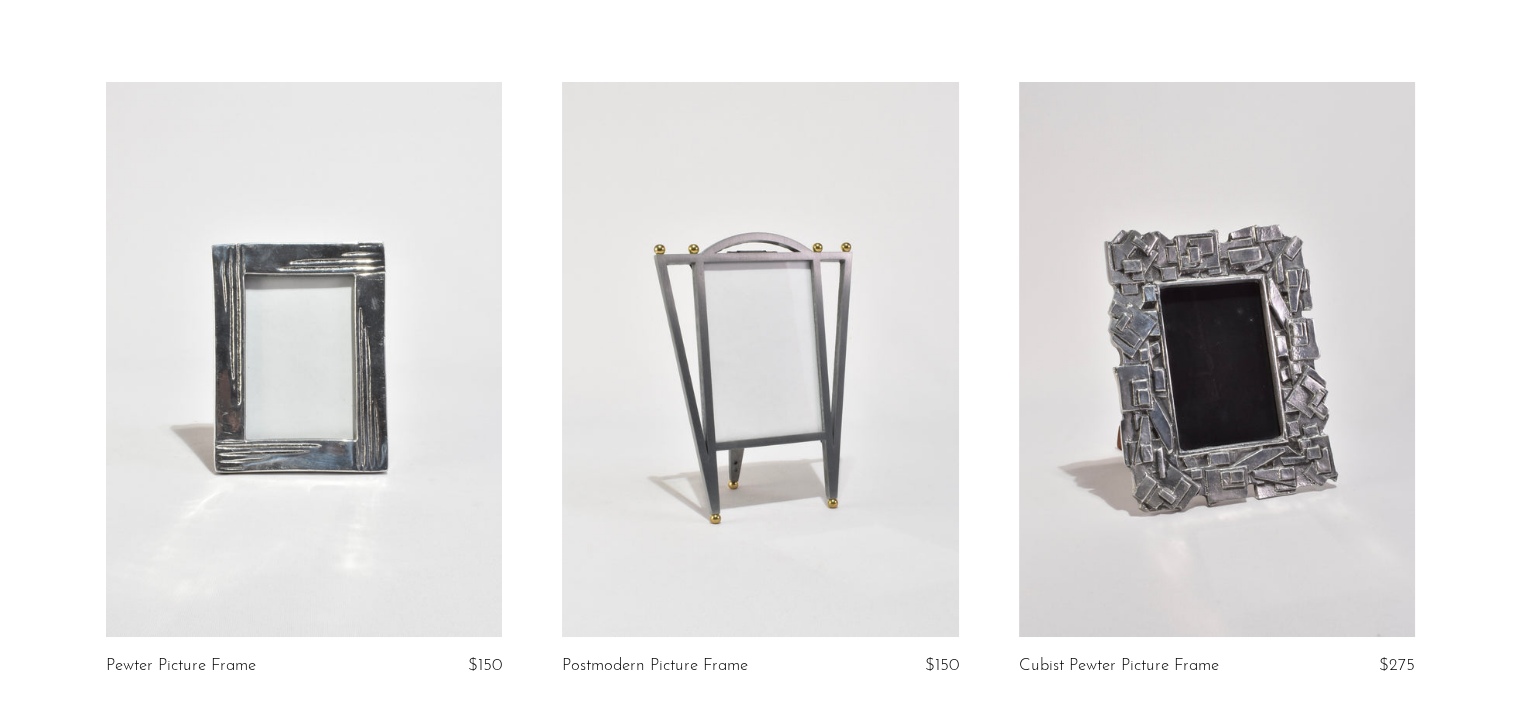 scroll, scrollTop: 0, scrollLeft: 0, axis: both 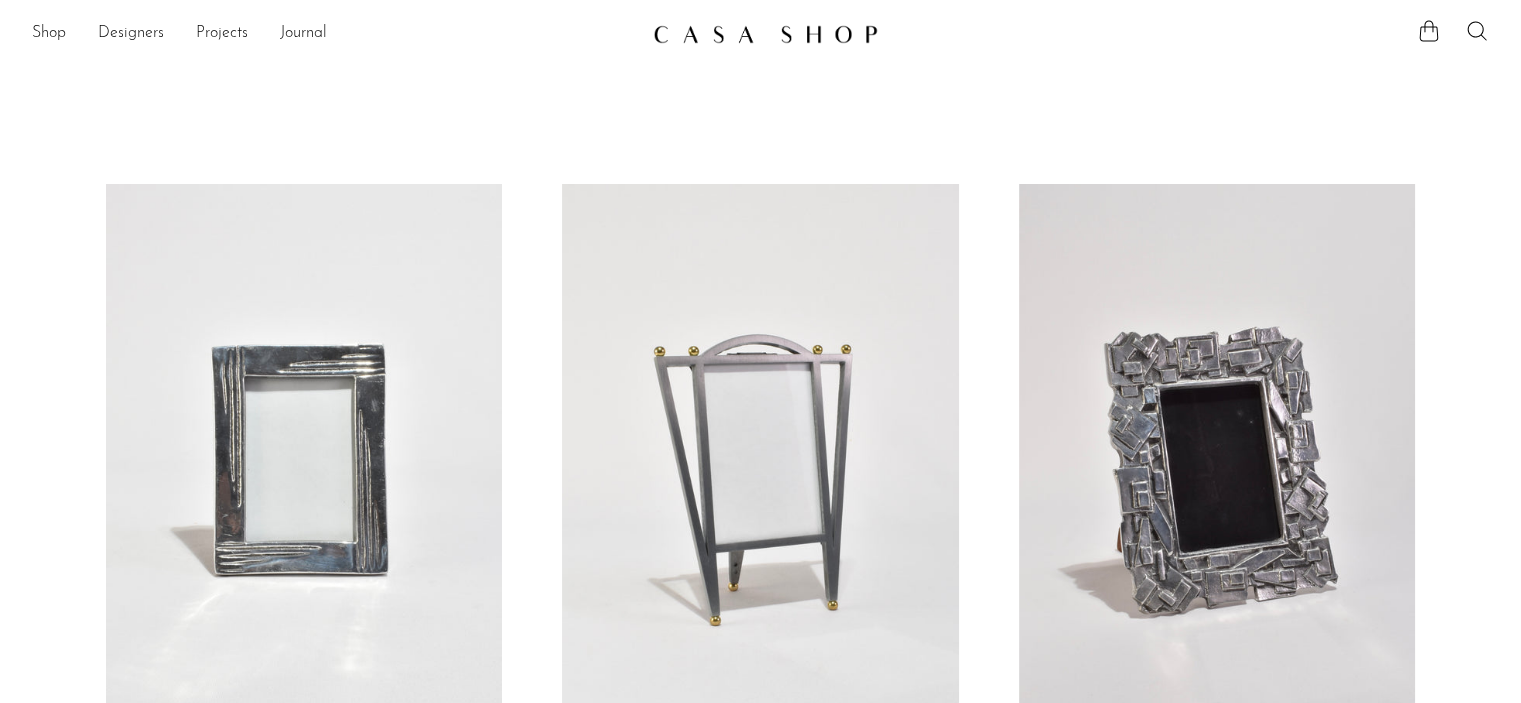 click at bounding box center [760, 461] 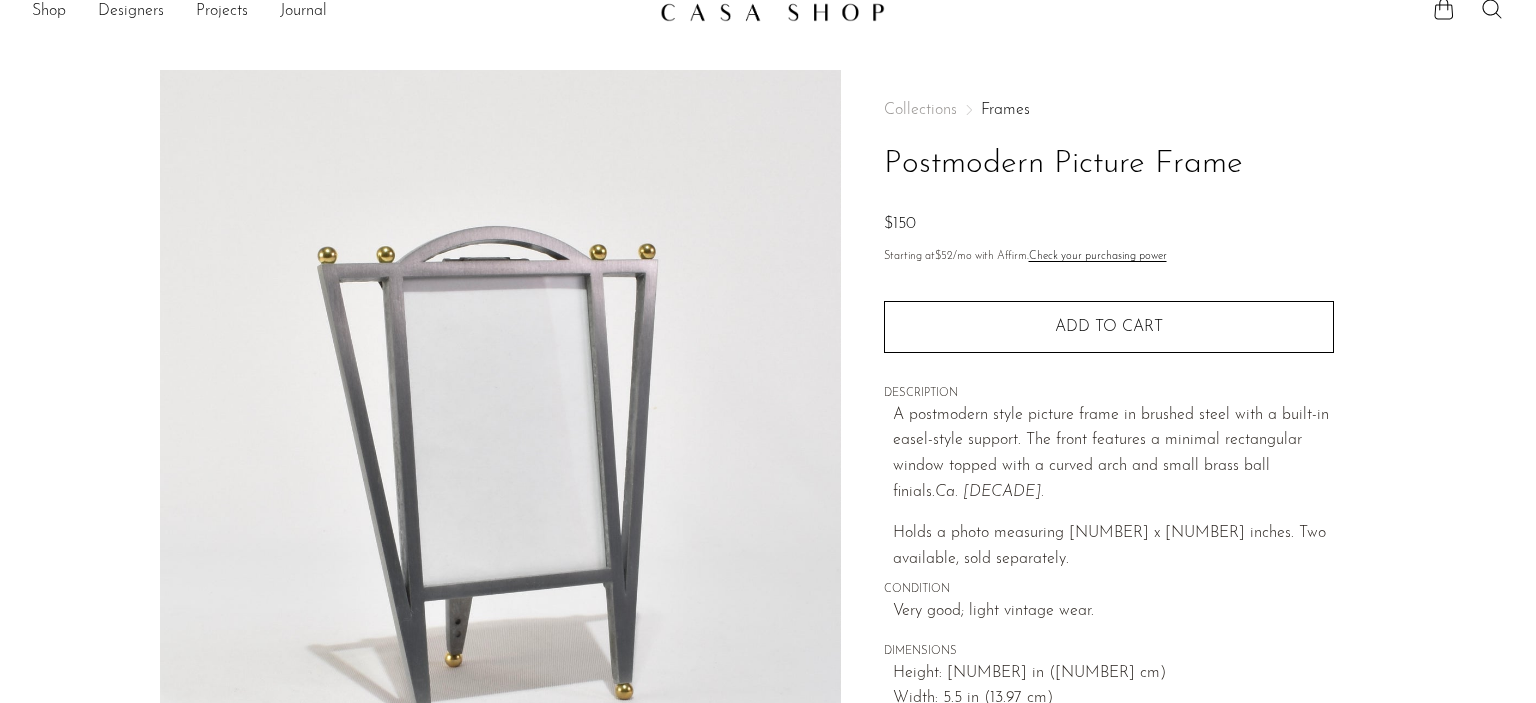 scroll, scrollTop: 16, scrollLeft: 0, axis: vertical 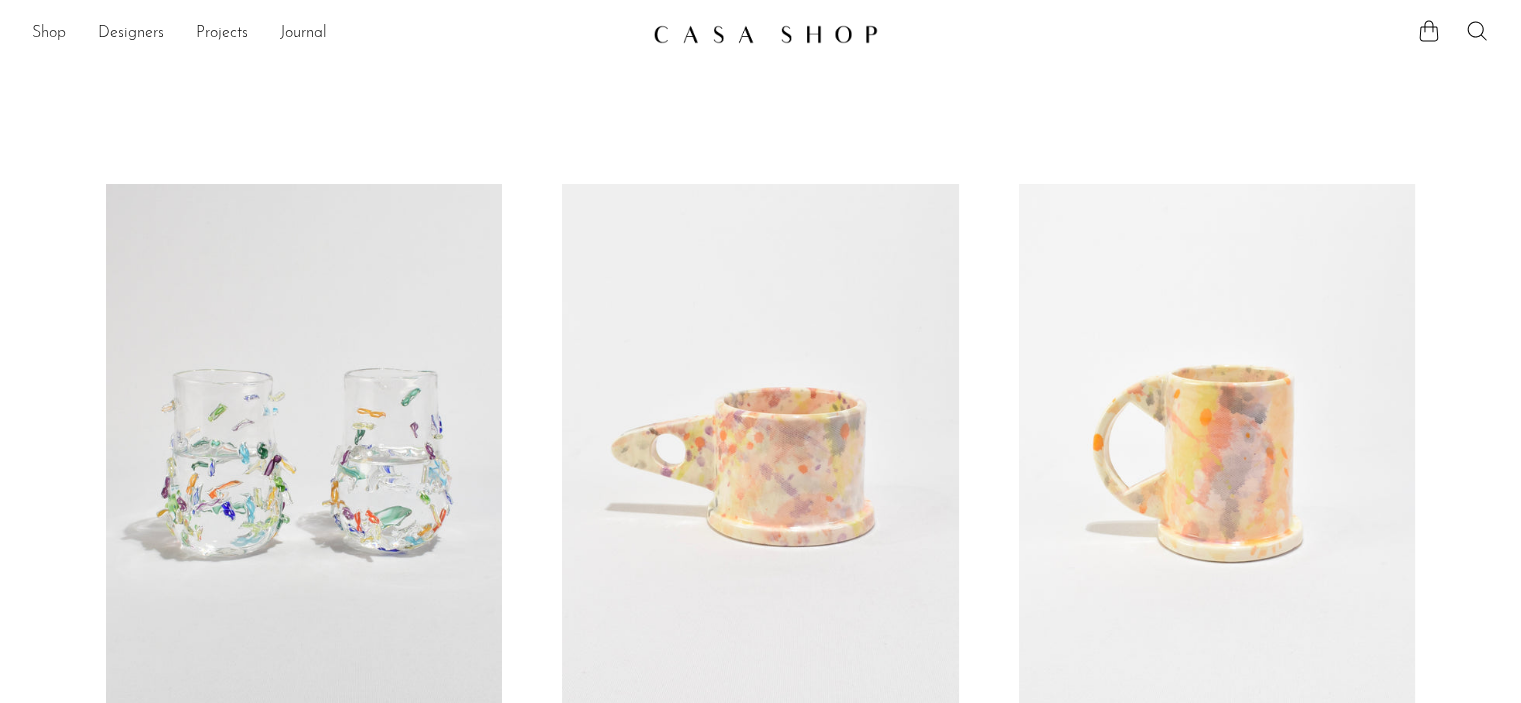 click on "Shop" at bounding box center (49, 34) 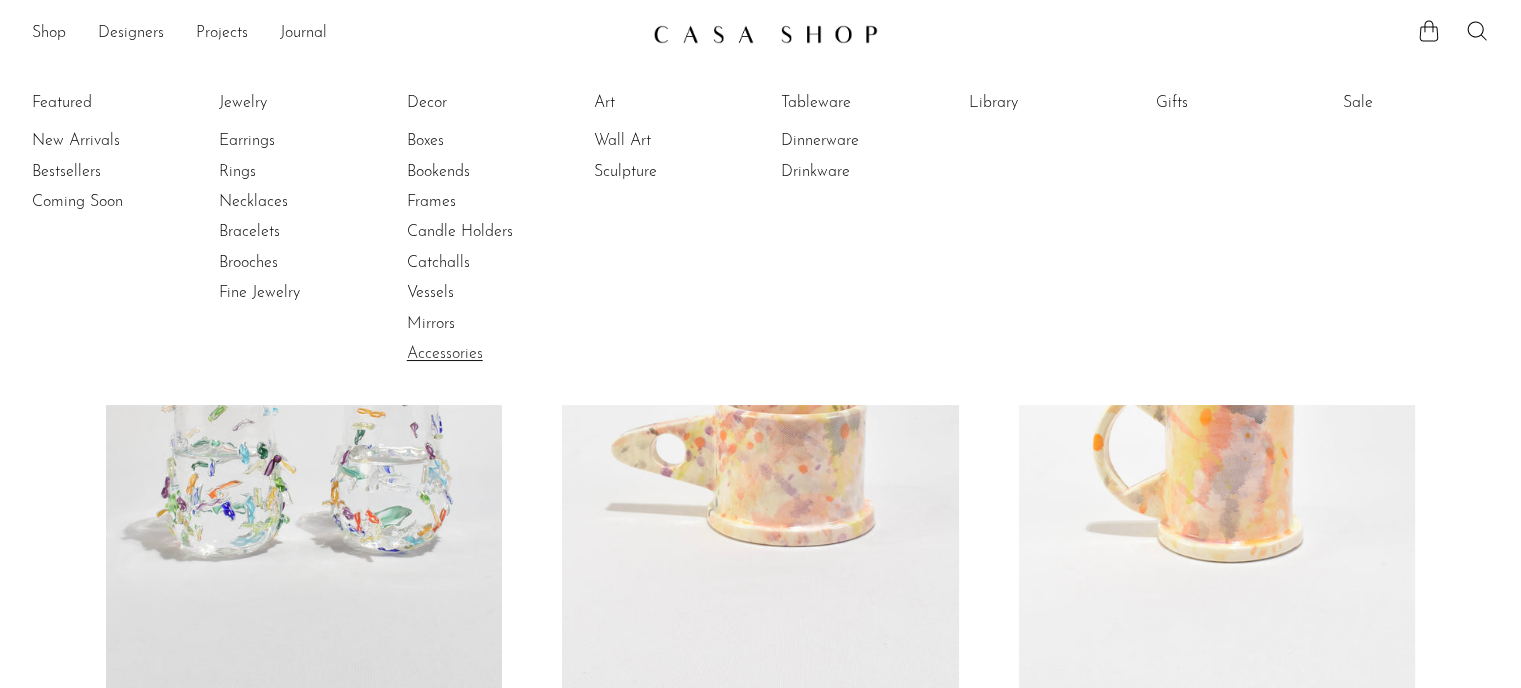 click on "Accessories" at bounding box center [482, 354] 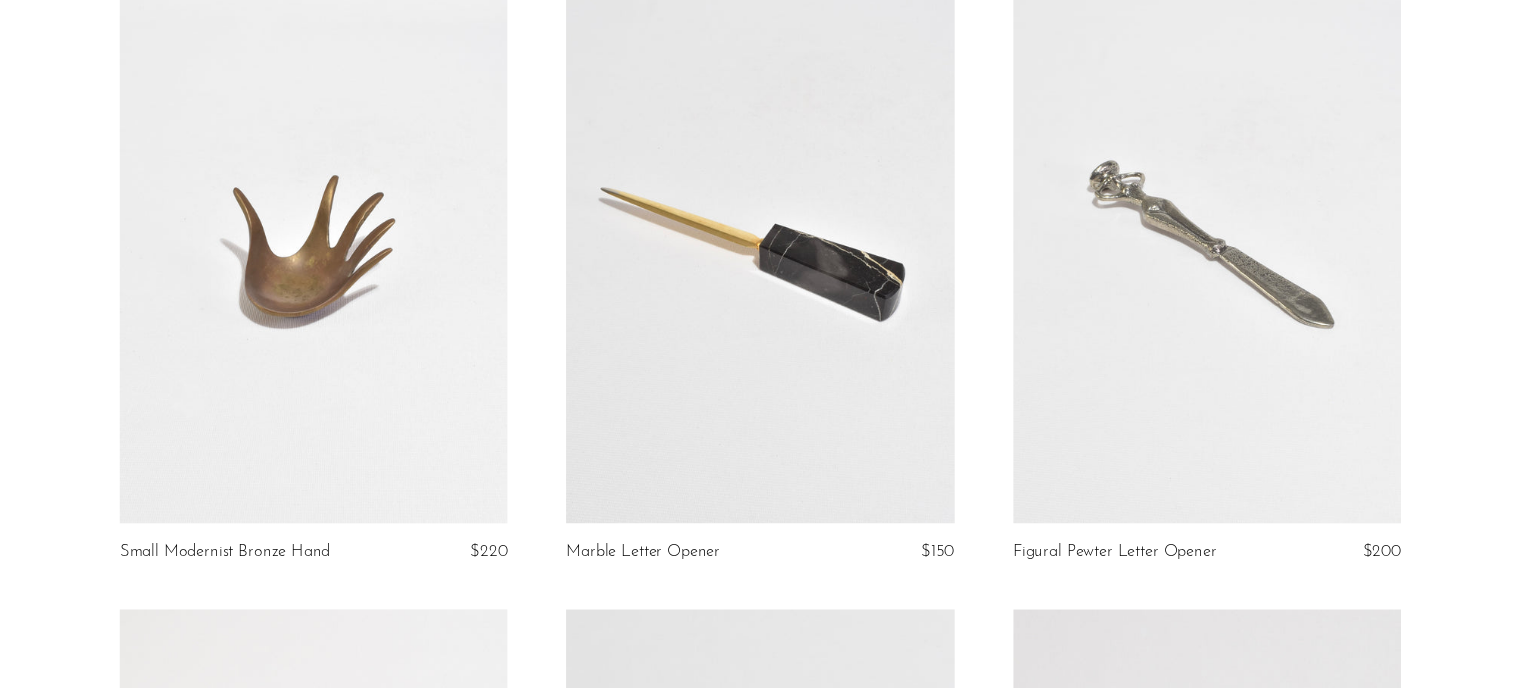scroll, scrollTop: 0, scrollLeft: 0, axis: both 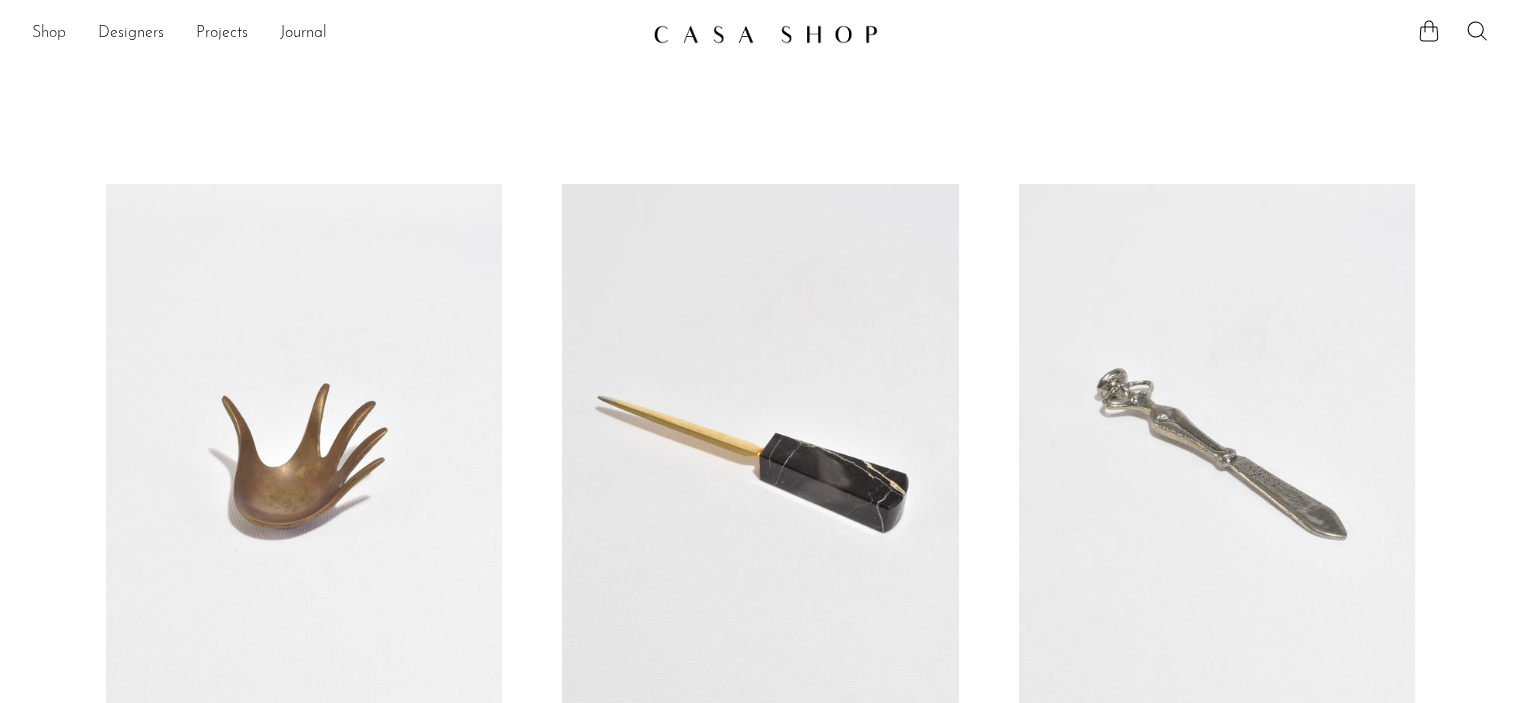 click on "Shop" at bounding box center [49, 34] 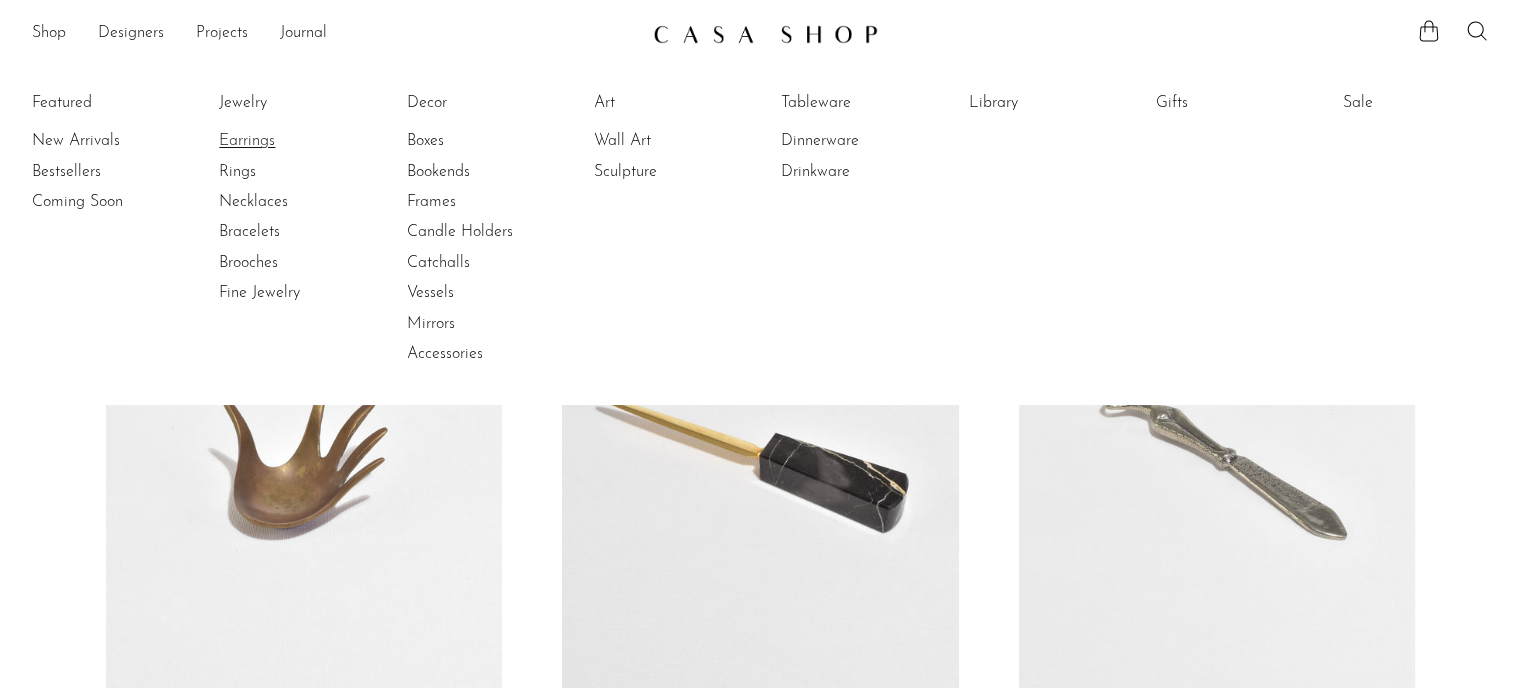 click on "Earrings" at bounding box center (294, 141) 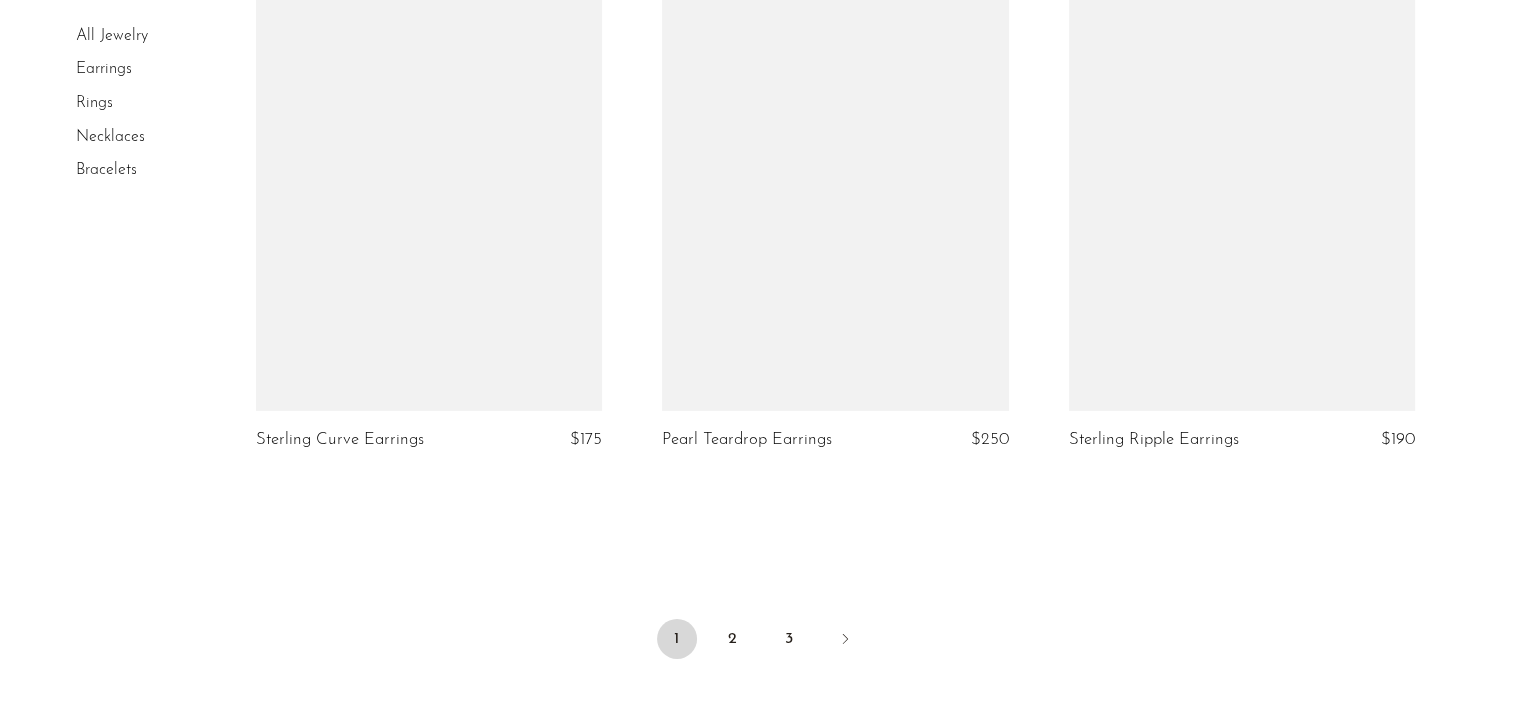 scroll, scrollTop: 6604, scrollLeft: 0, axis: vertical 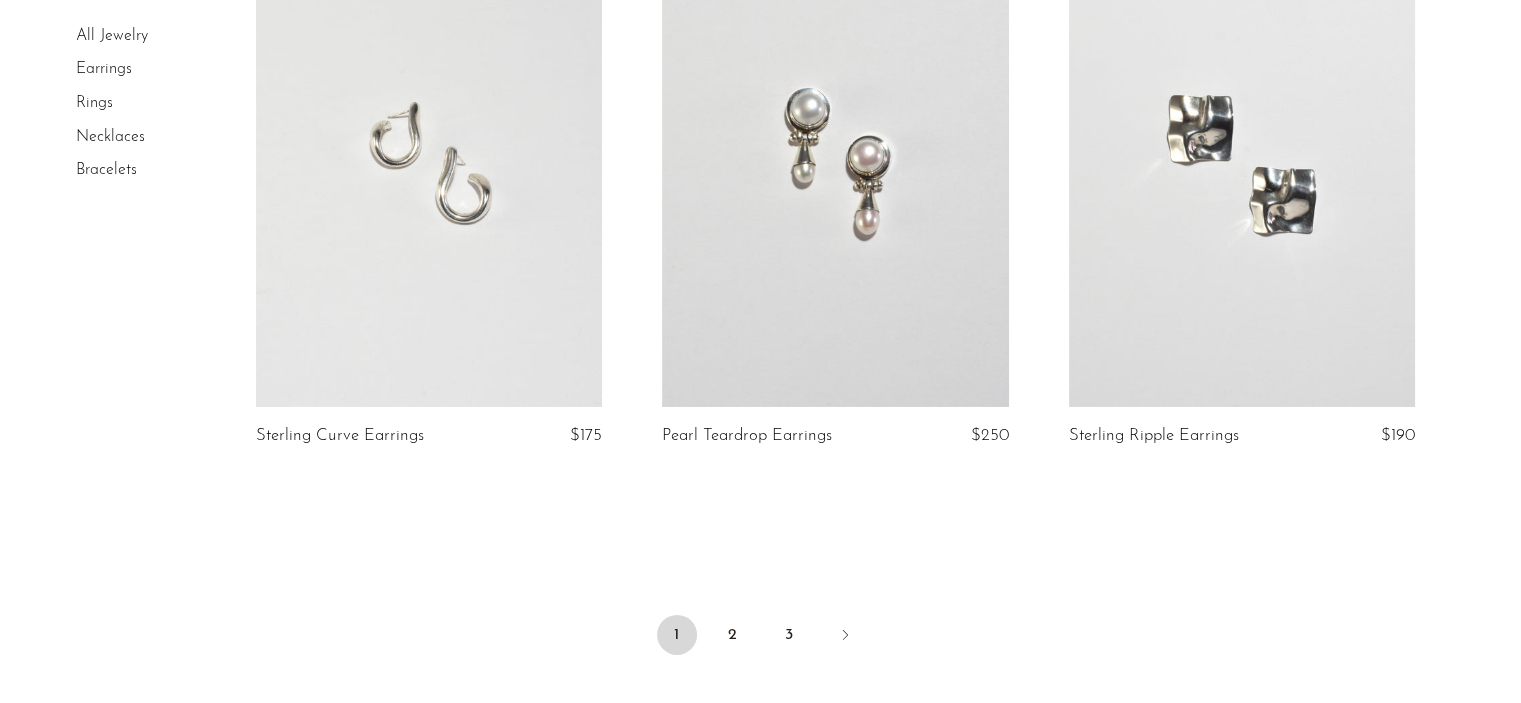 click at bounding box center [835, 164] 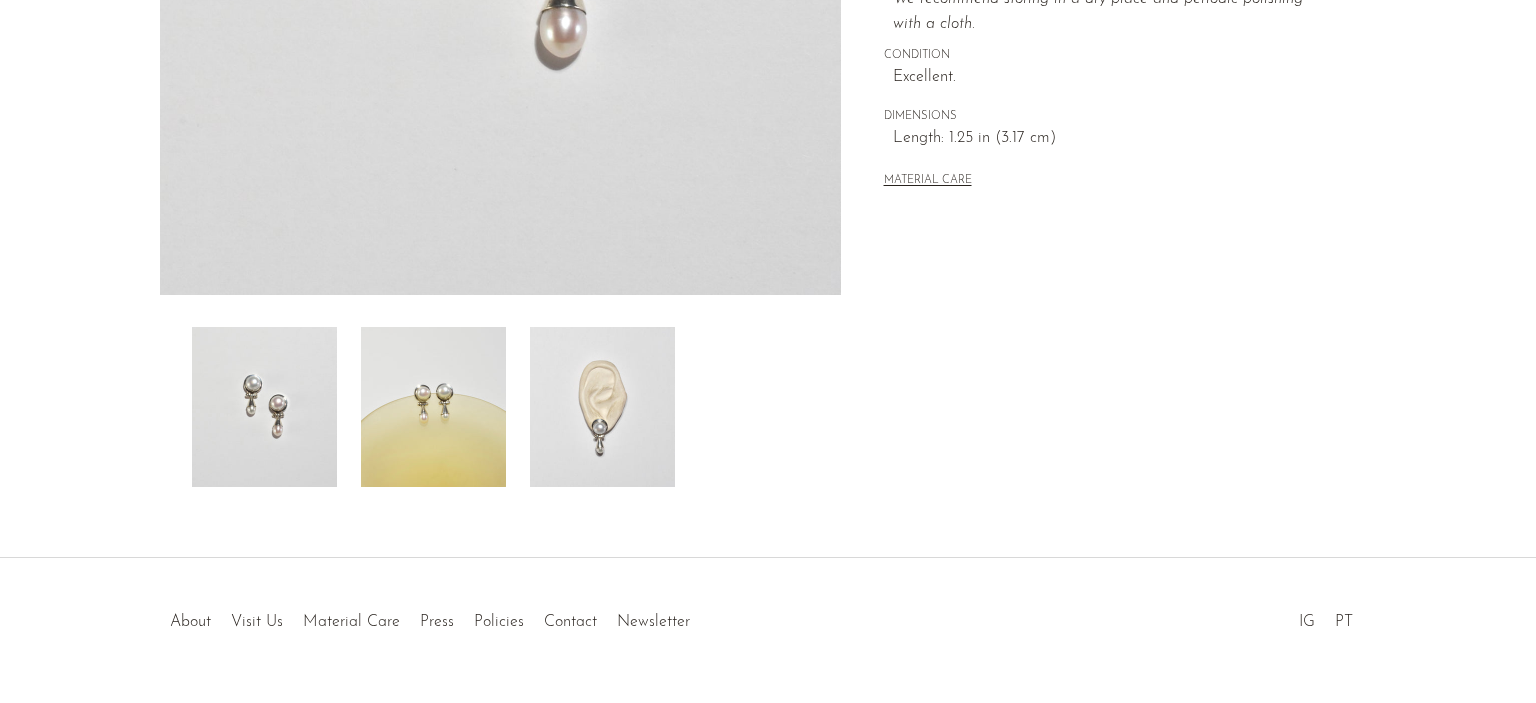 scroll, scrollTop: 548, scrollLeft: 0, axis: vertical 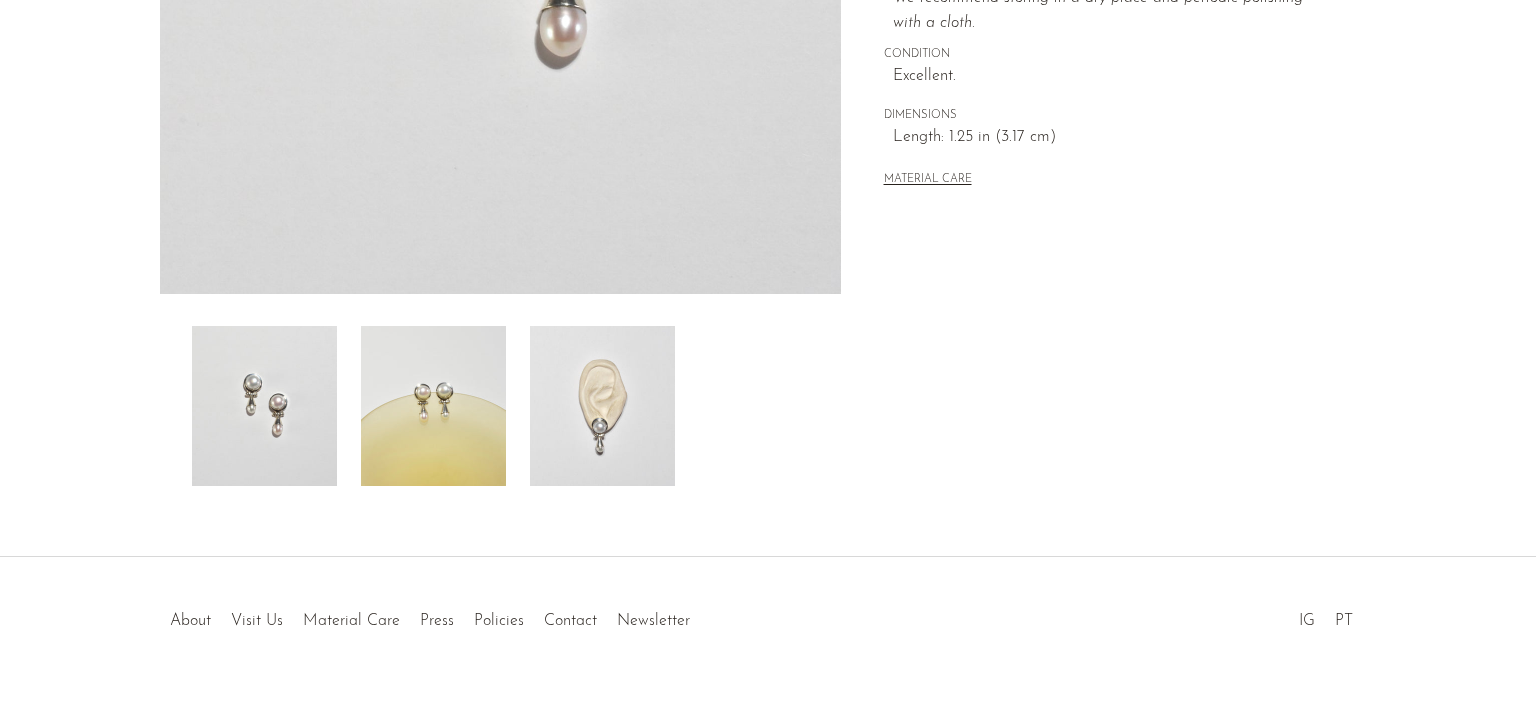 click at bounding box center [602, 406] 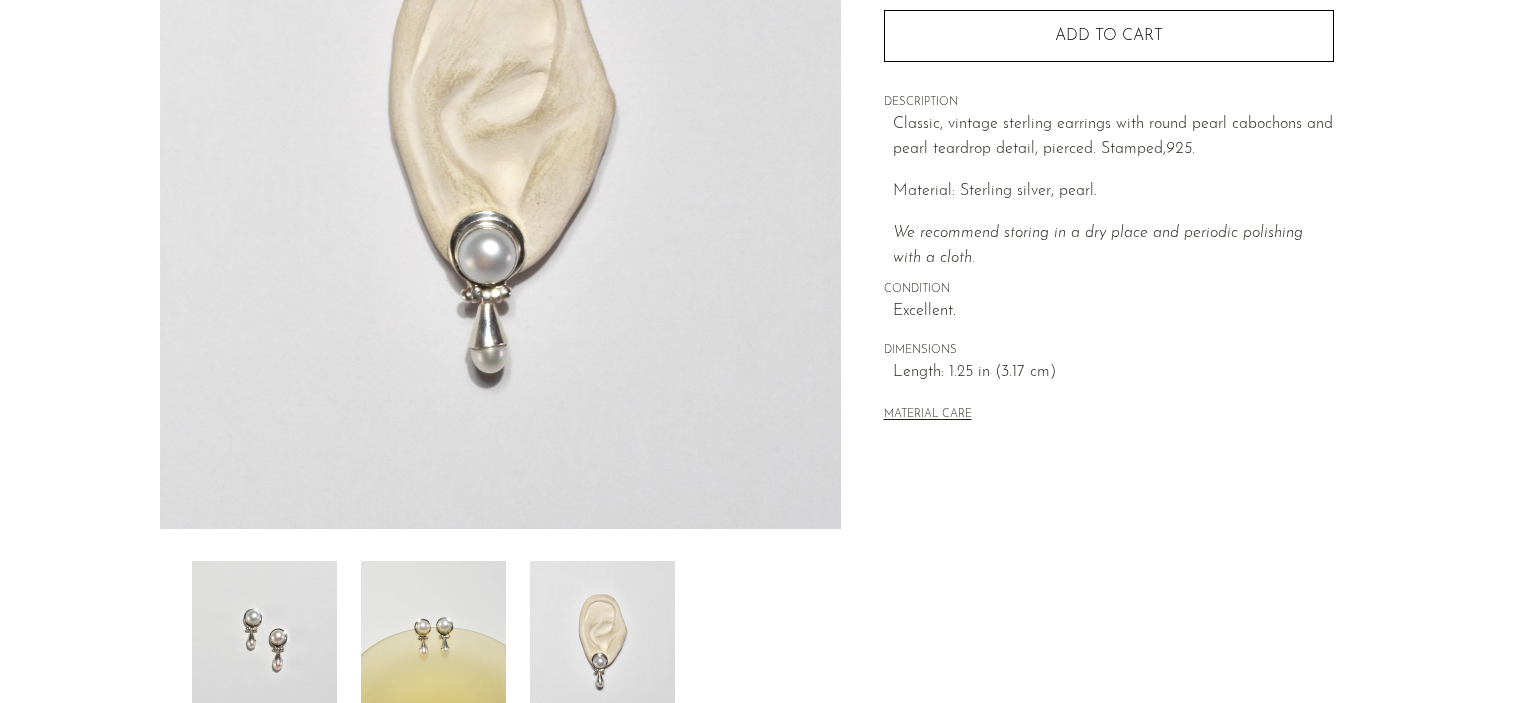 scroll, scrollTop: 312, scrollLeft: 0, axis: vertical 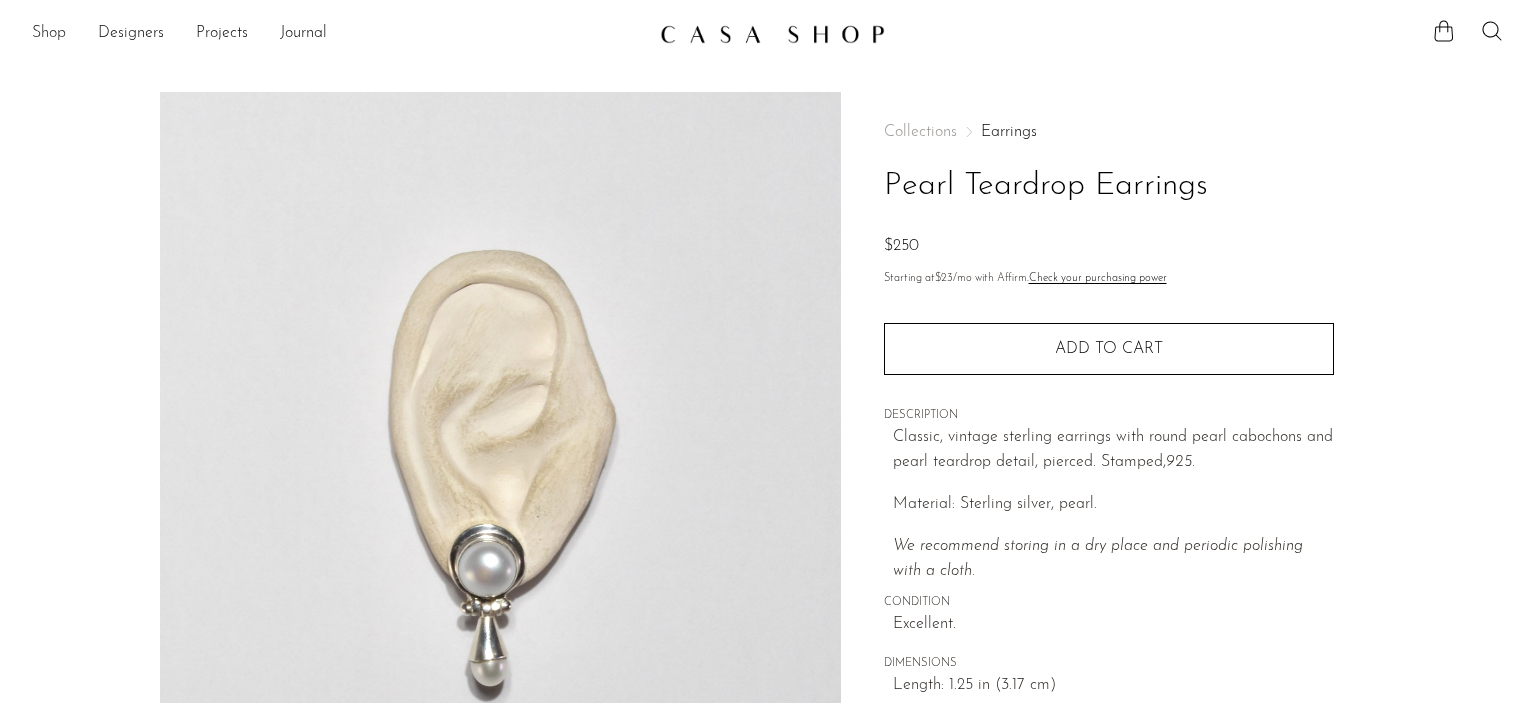 click on "Shop" at bounding box center [49, 34] 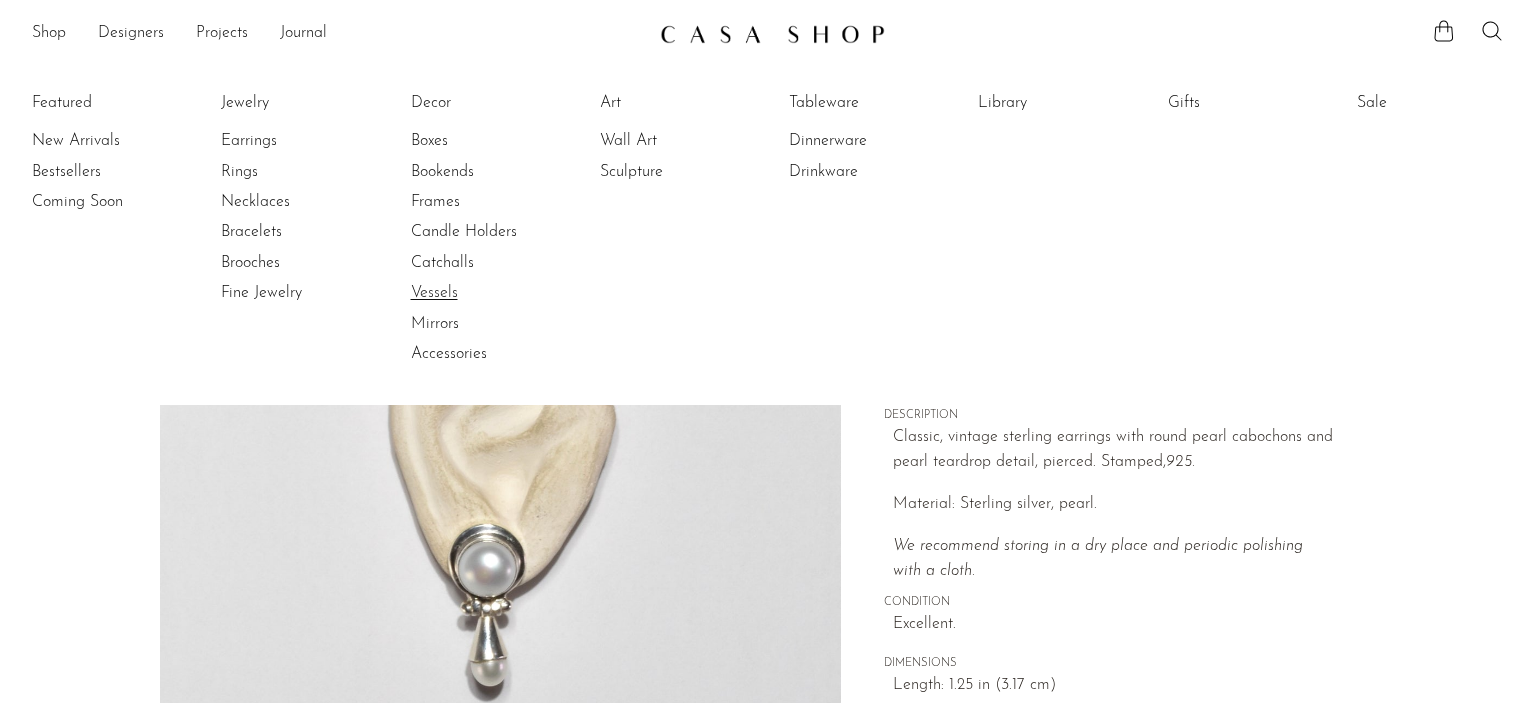 click on "Vessels" at bounding box center (486, 293) 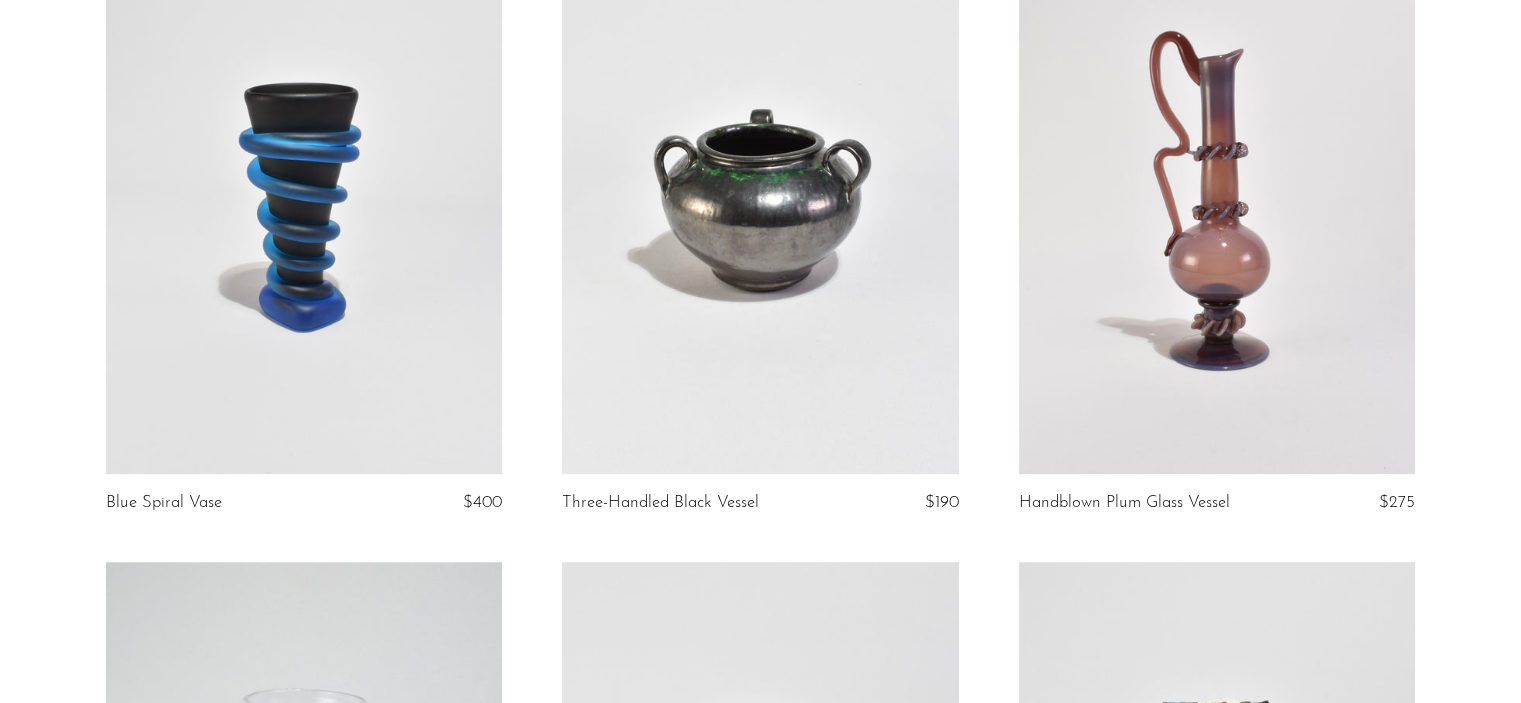 scroll, scrollTop: 906, scrollLeft: 0, axis: vertical 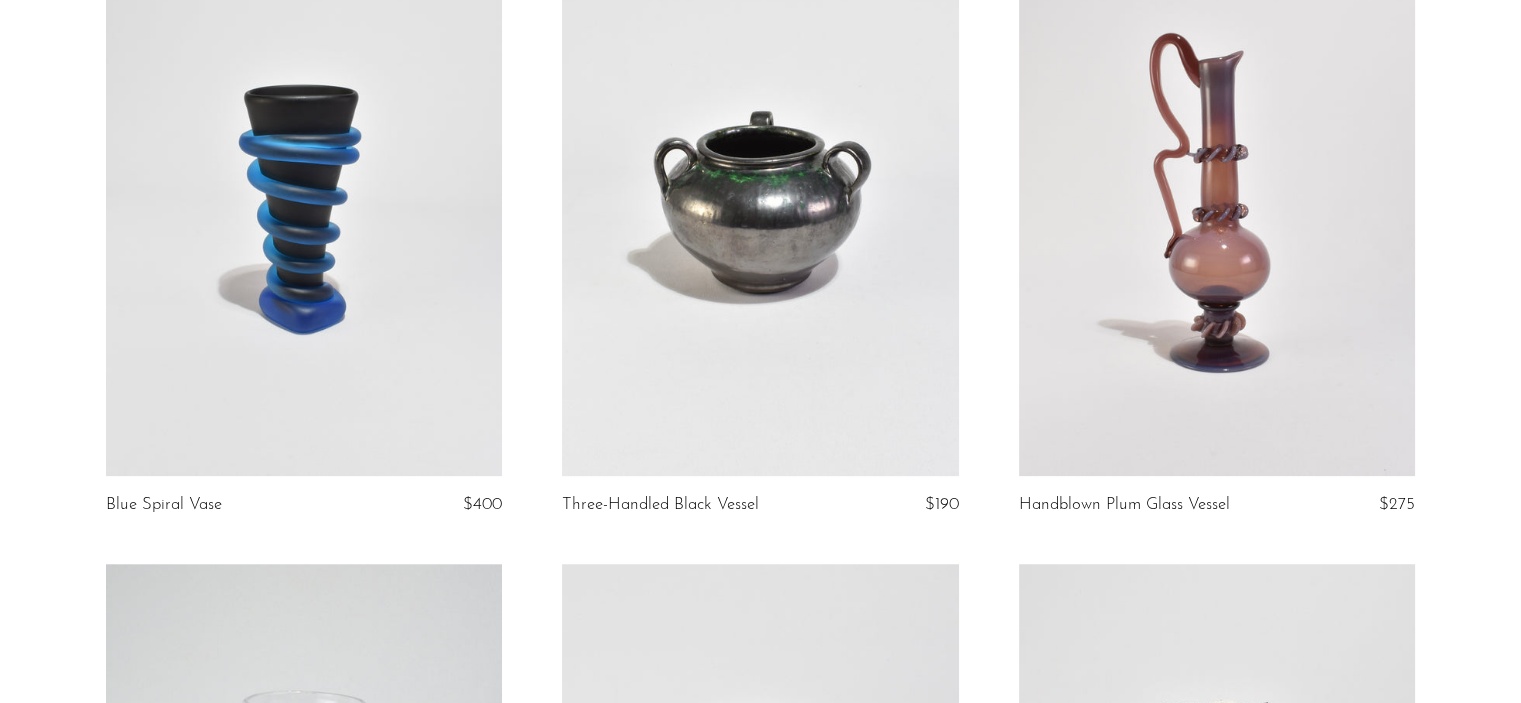 click at bounding box center (1217, 198) 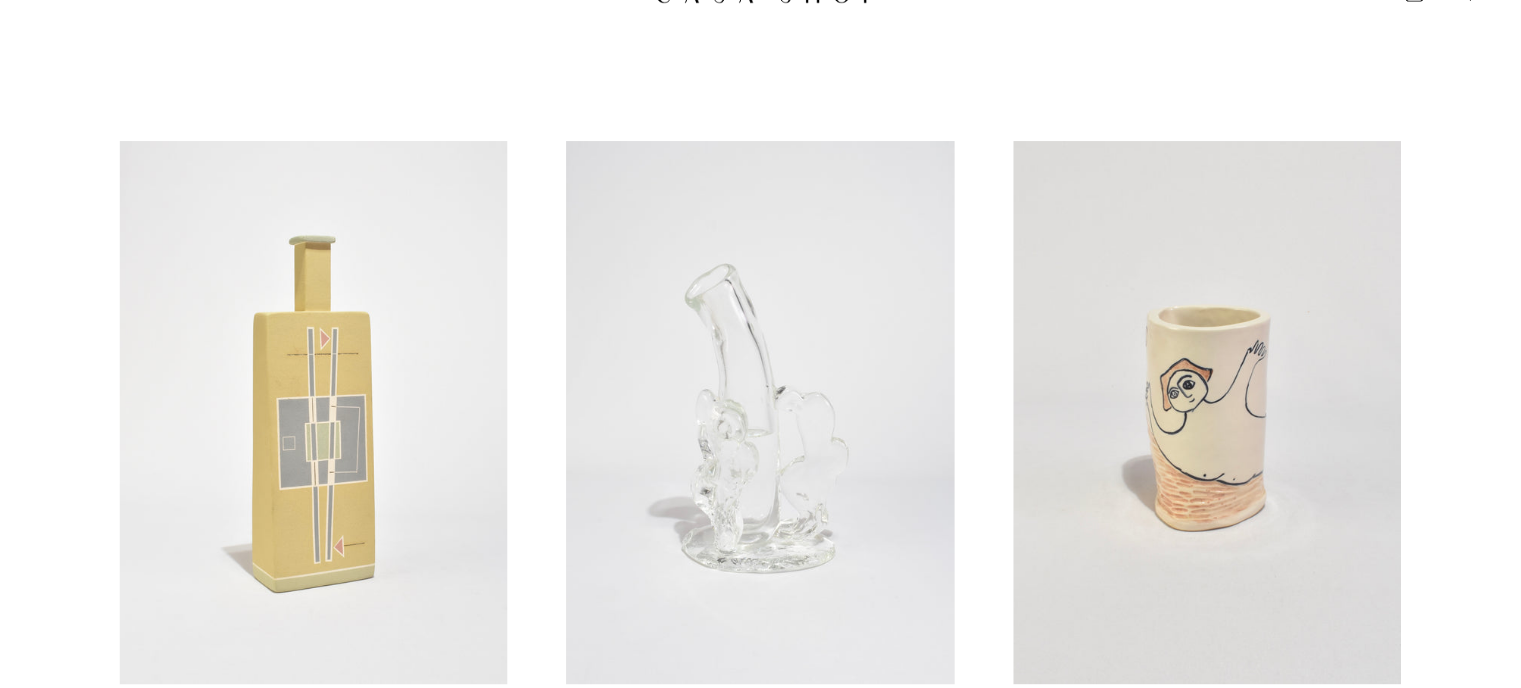 scroll, scrollTop: 0, scrollLeft: 0, axis: both 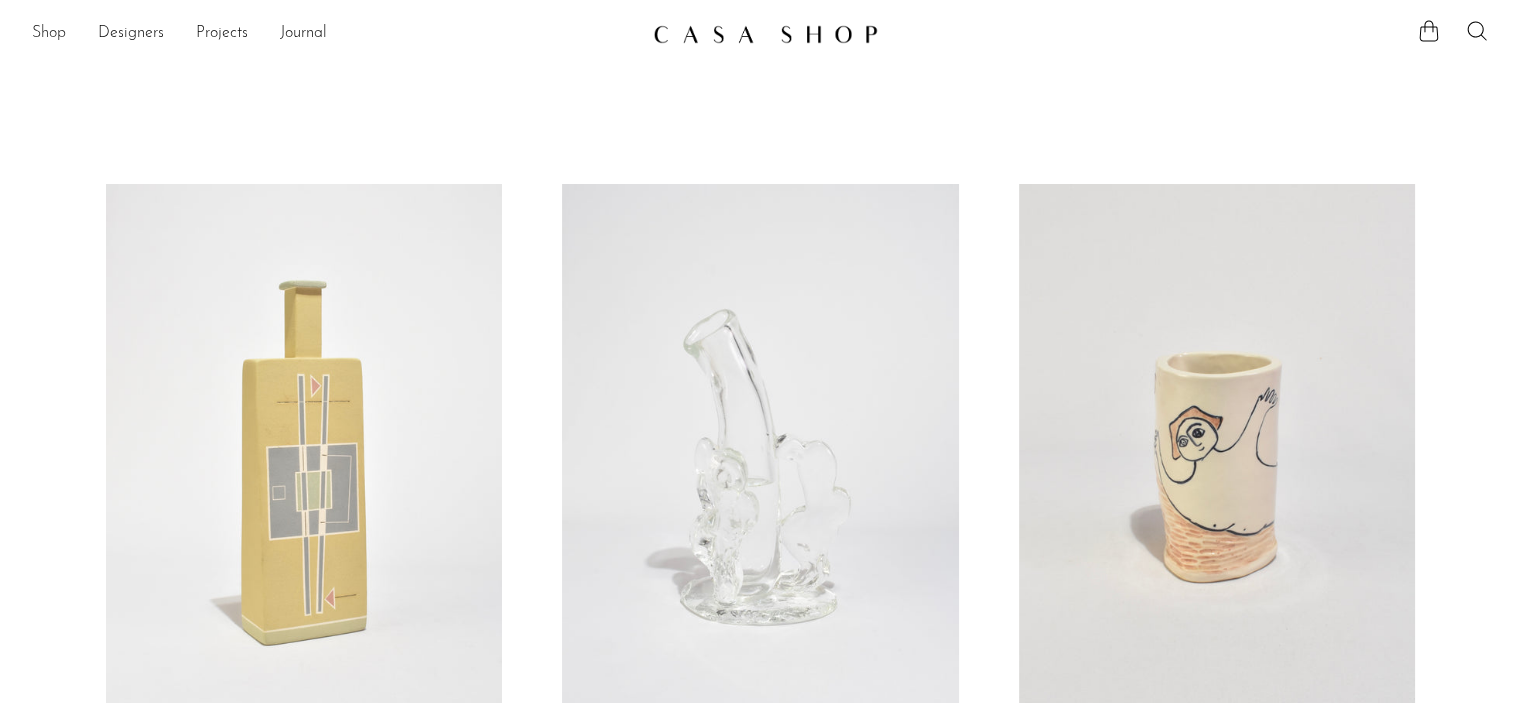 click on "Shop" at bounding box center [49, 34] 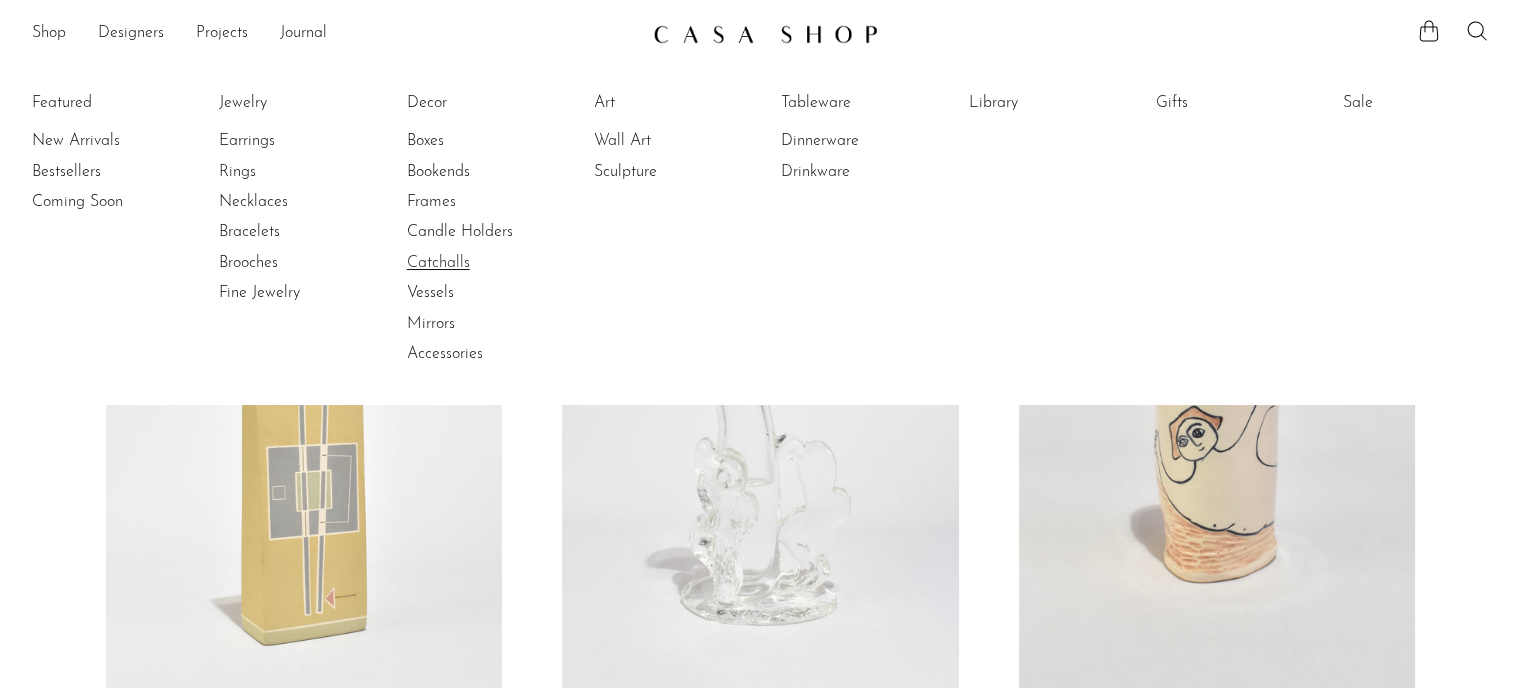 click on "Catchalls" at bounding box center (482, 263) 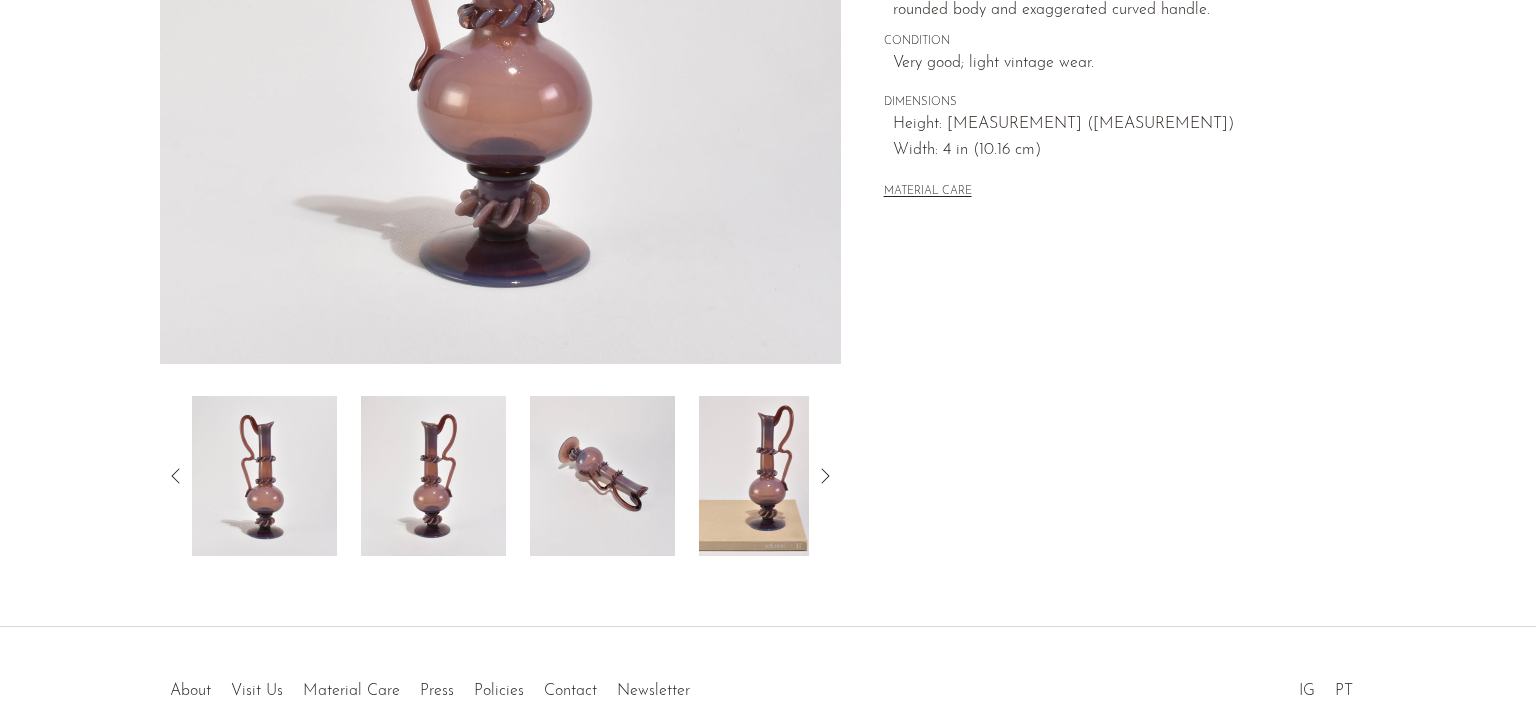 scroll, scrollTop: 486, scrollLeft: 0, axis: vertical 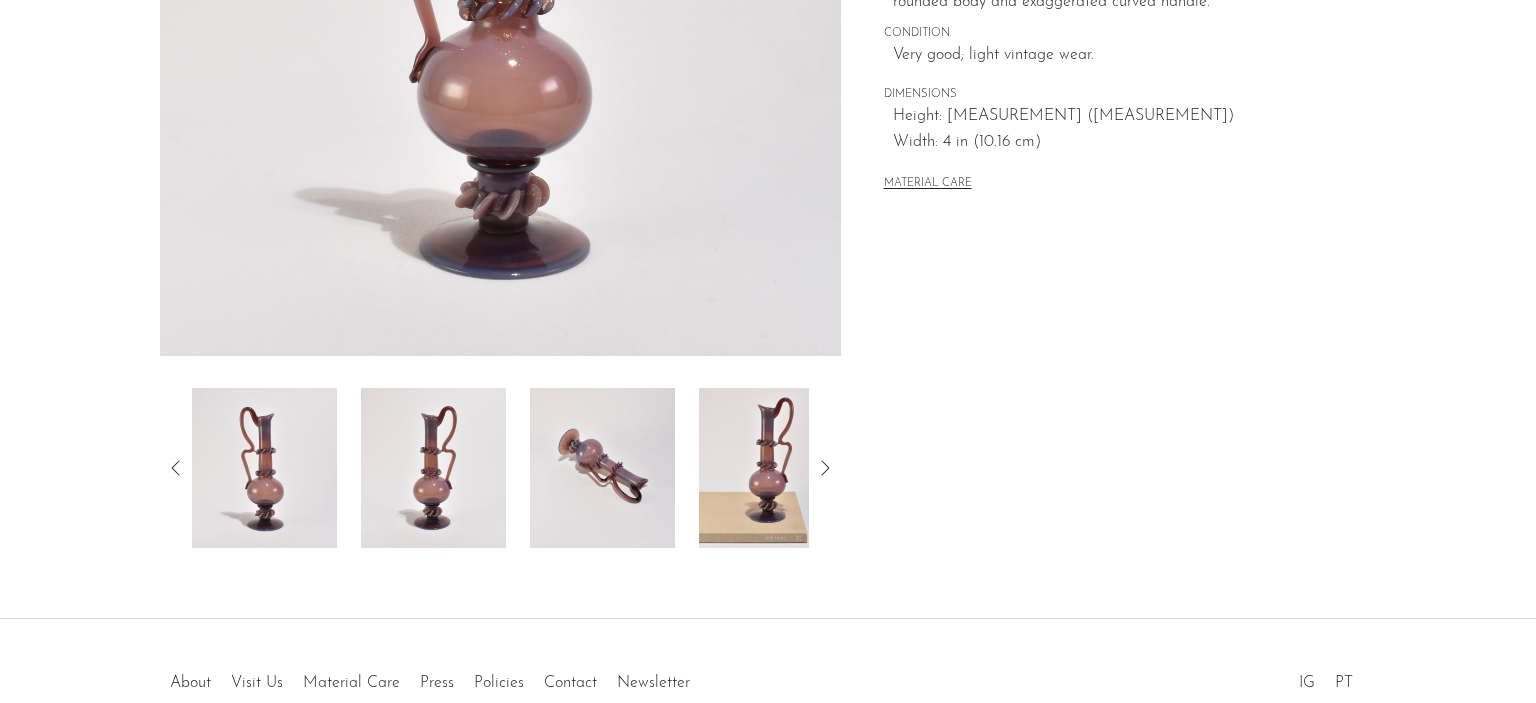 click at bounding box center [433, 468] 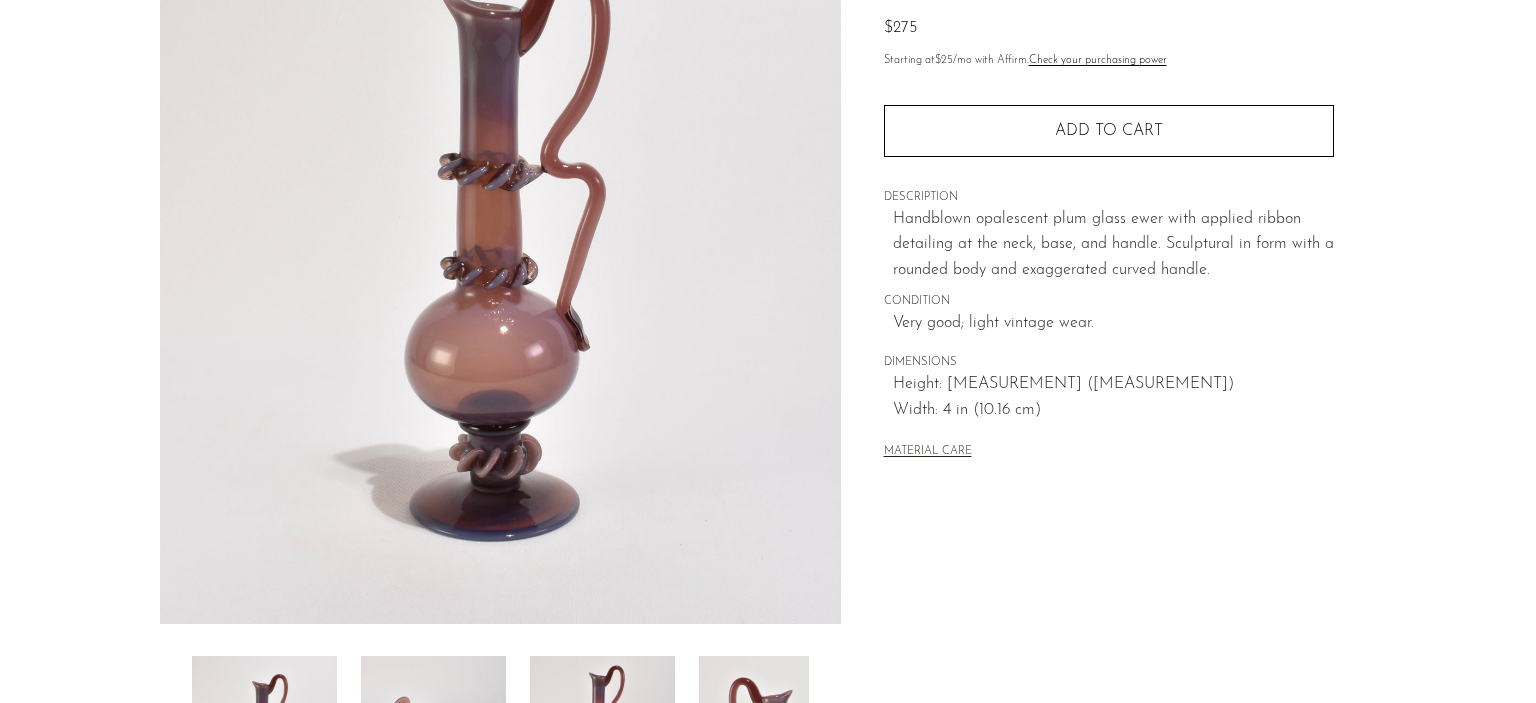 scroll, scrollTop: 504, scrollLeft: 0, axis: vertical 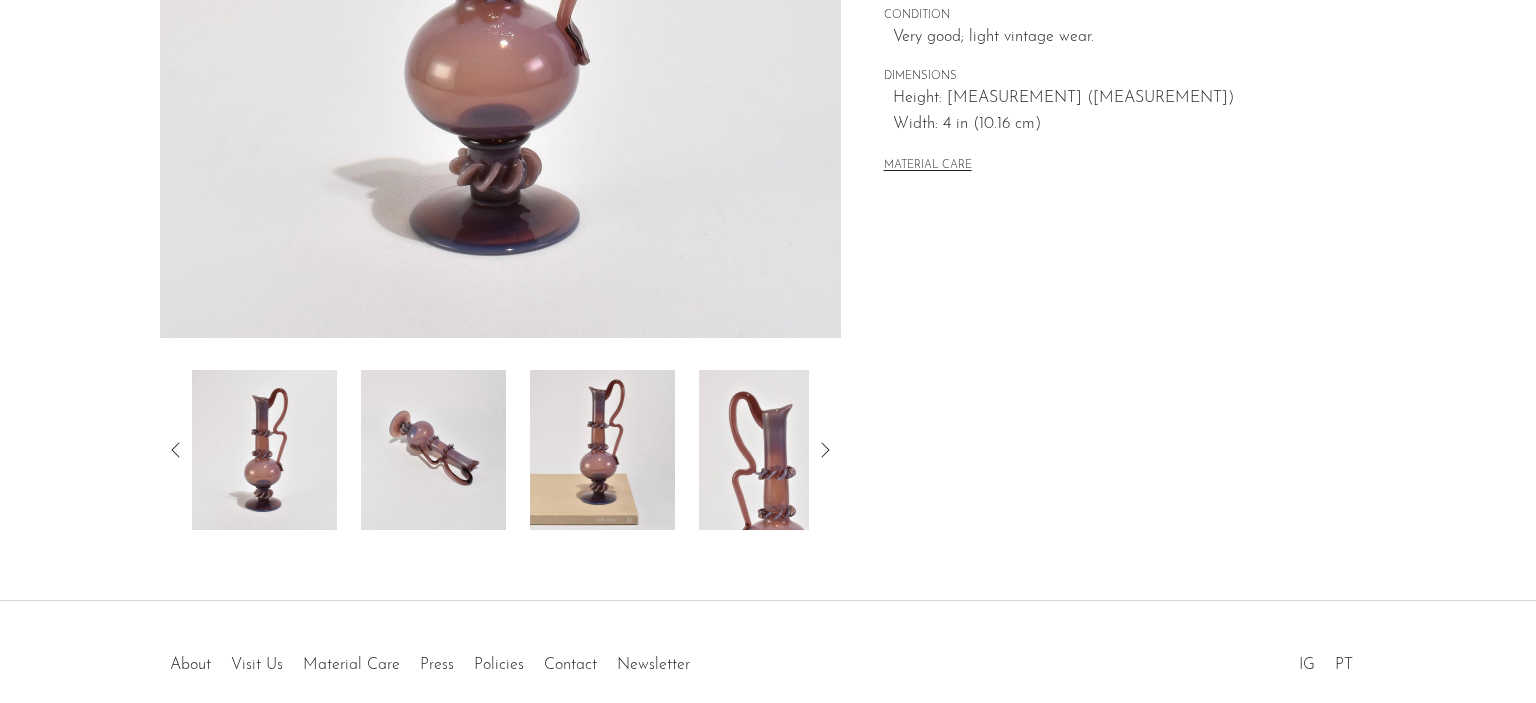 click at bounding box center [771, 450] 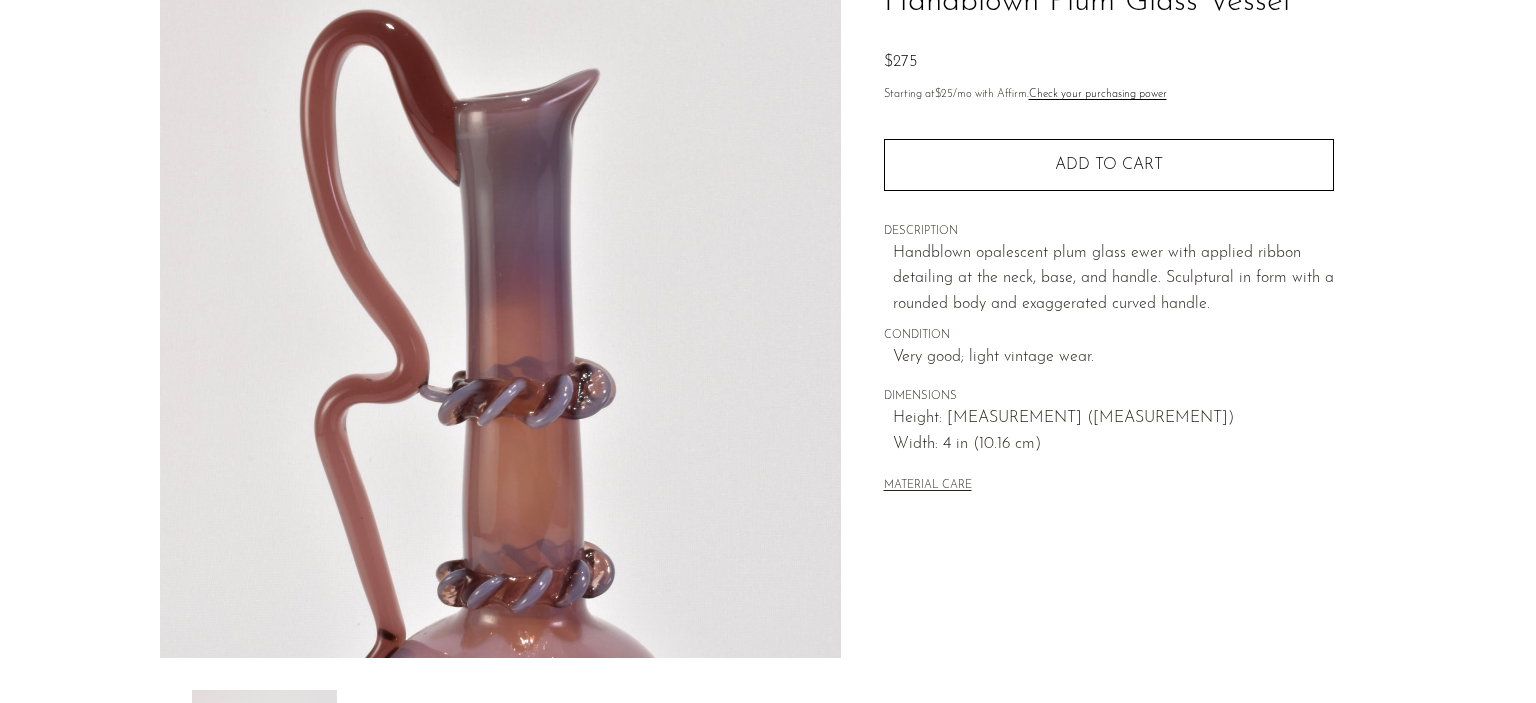 scroll, scrollTop: 184, scrollLeft: 0, axis: vertical 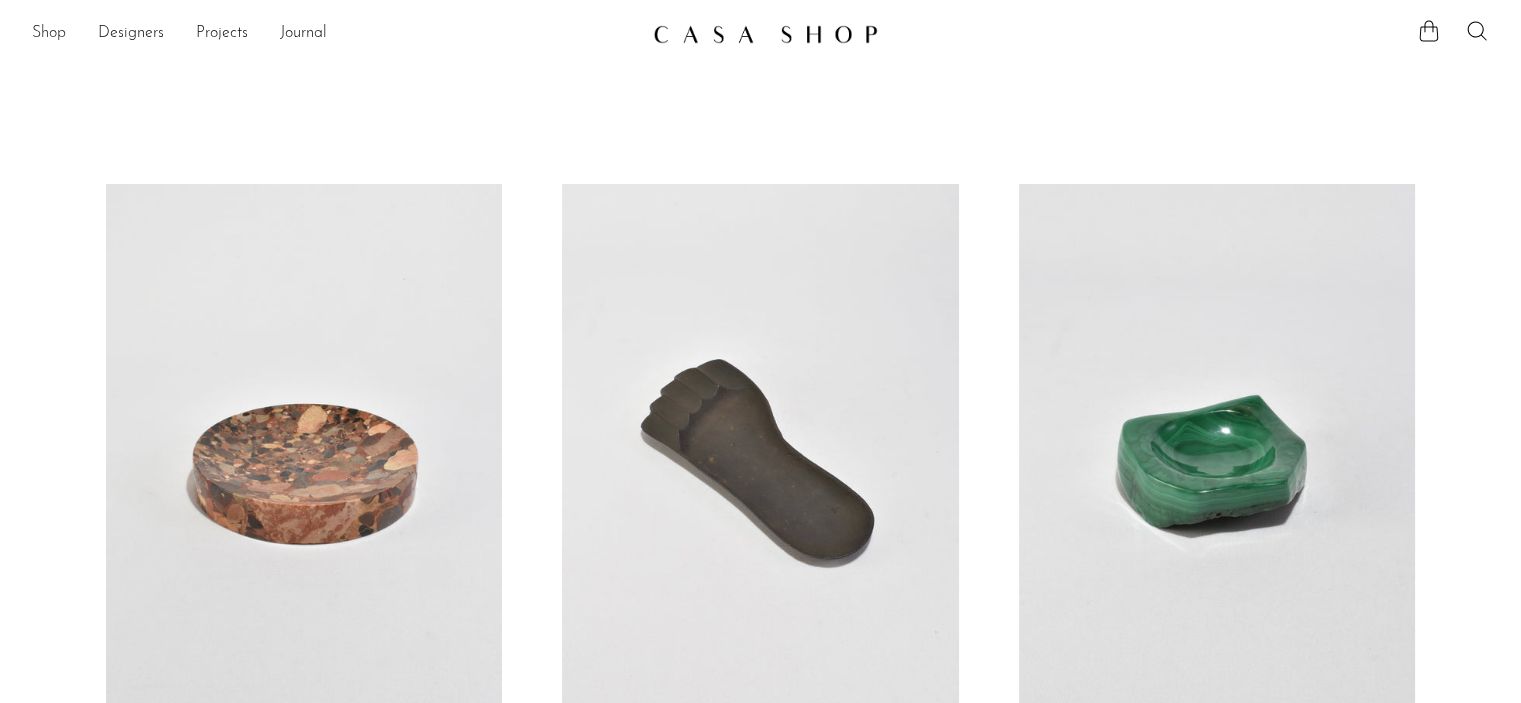 click on "Shop" at bounding box center [49, 34] 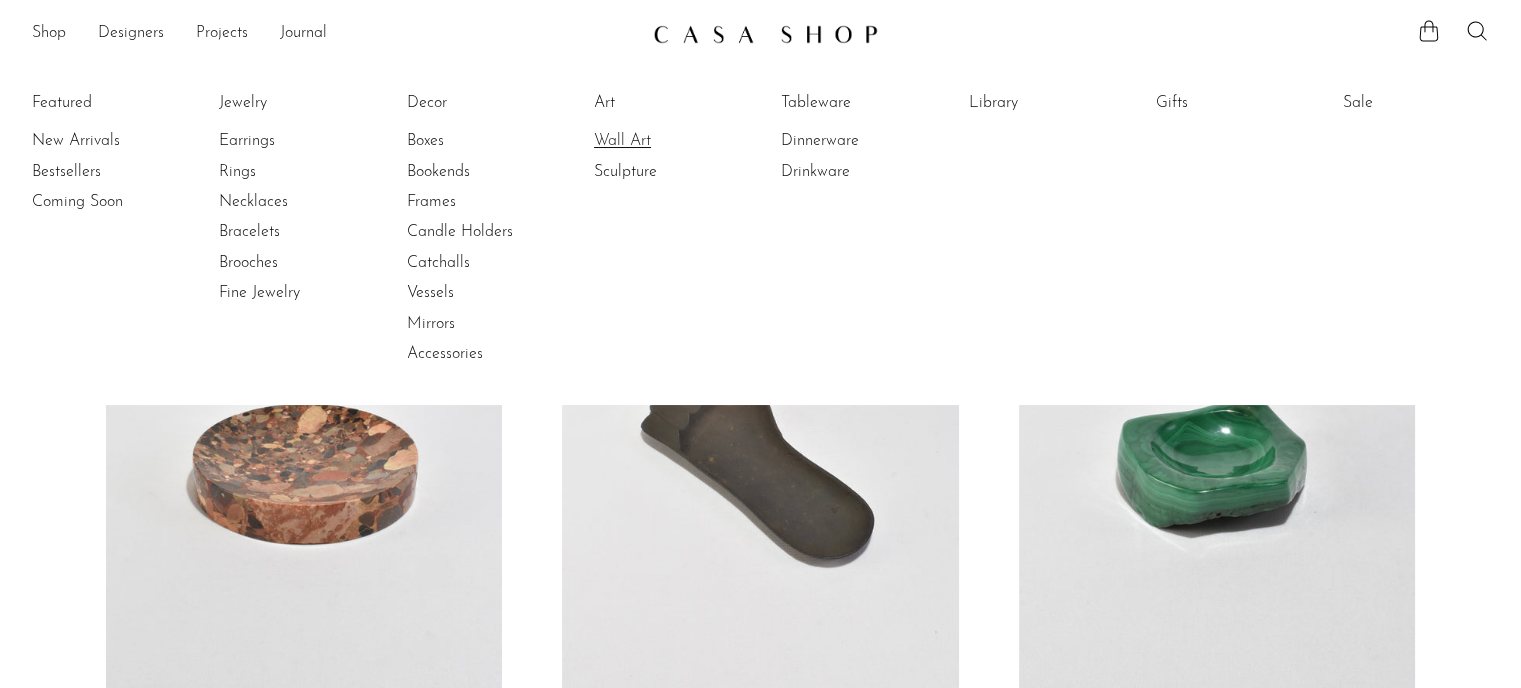 click on "Wall Art" at bounding box center (669, 141) 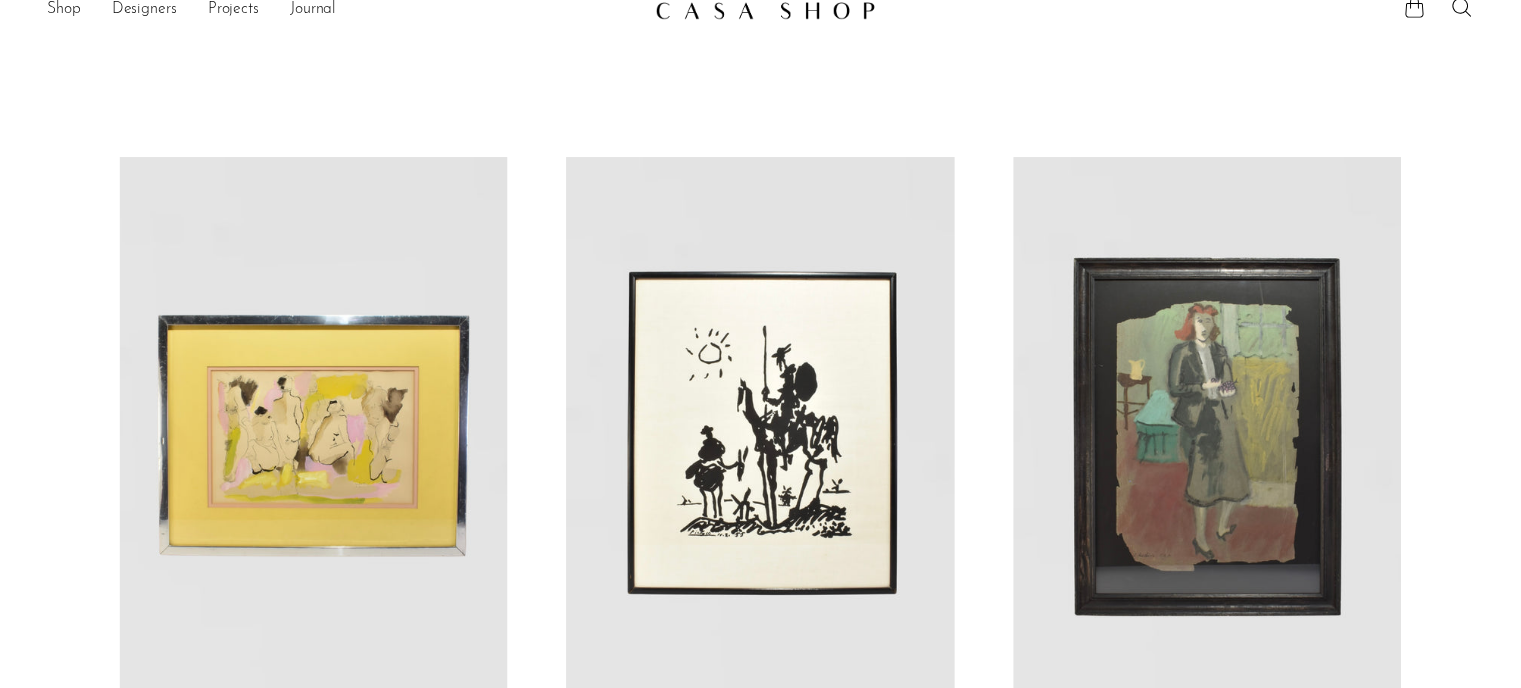 scroll, scrollTop: 0, scrollLeft: 0, axis: both 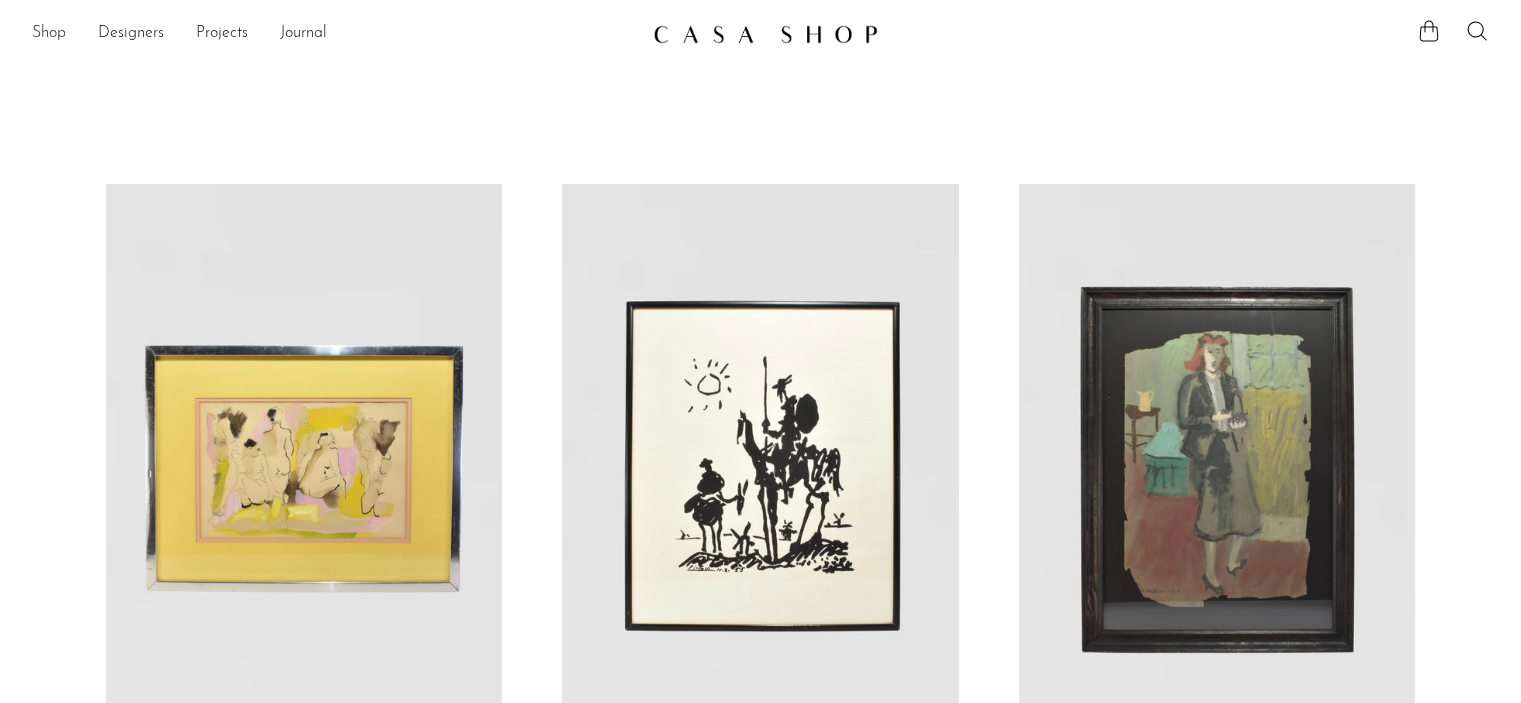 click on "Shop" at bounding box center [49, 34] 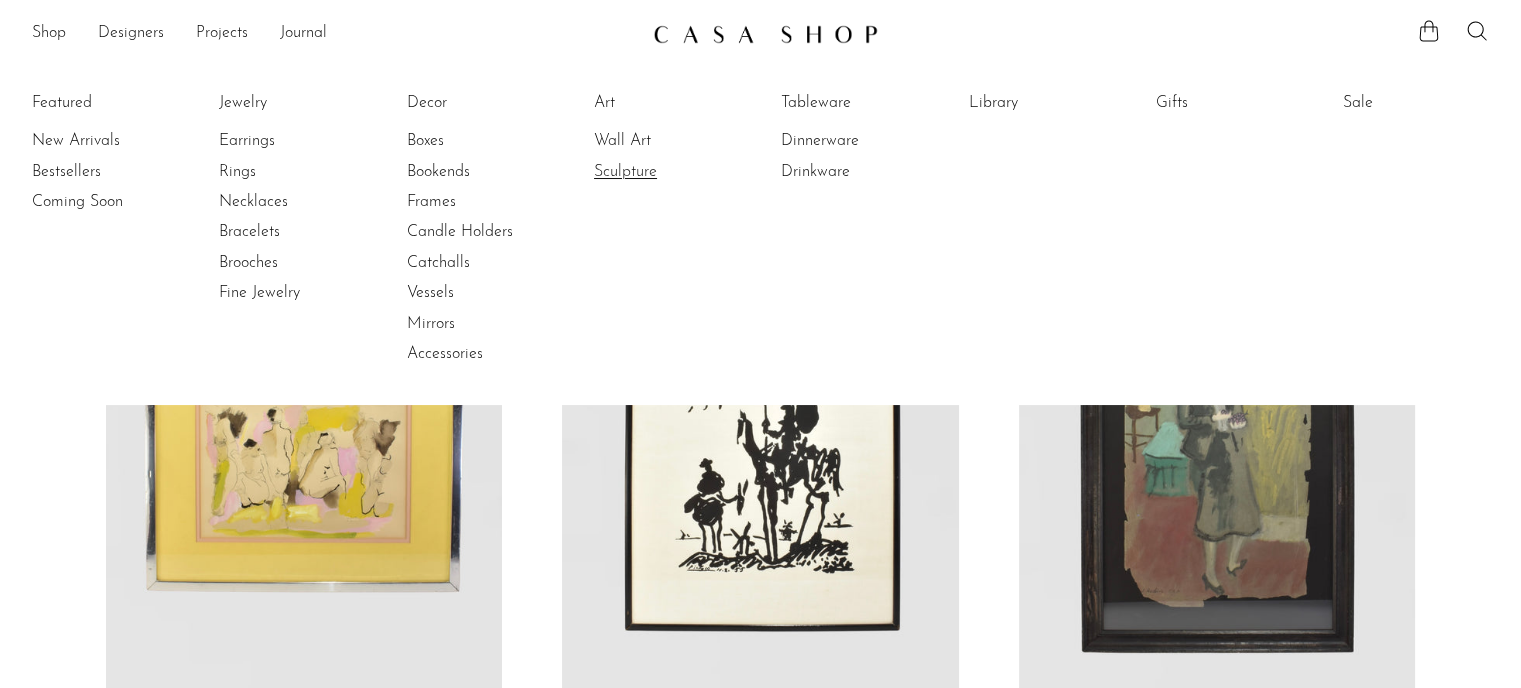 click on "Sculpture" at bounding box center (669, 172) 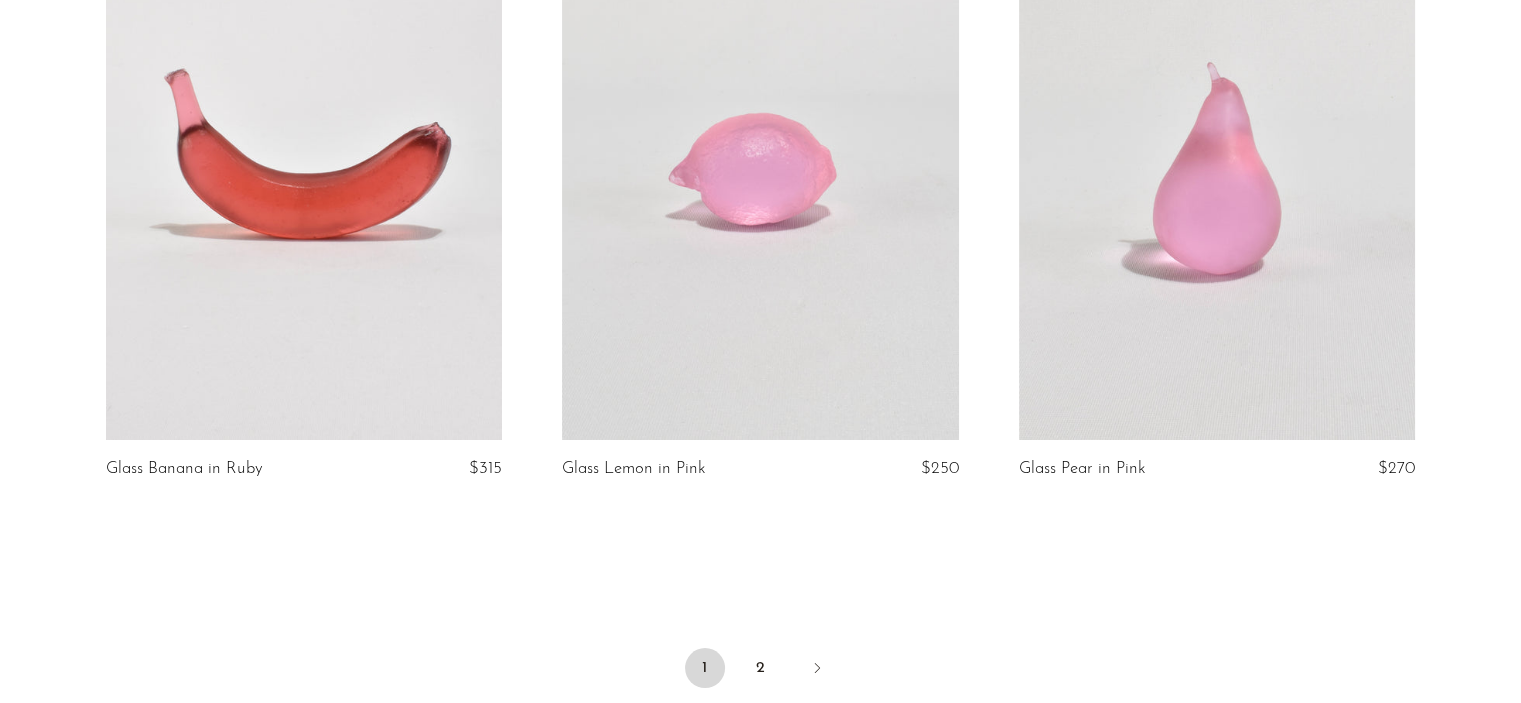 scroll, scrollTop: 7464, scrollLeft: 0, axis: vertical 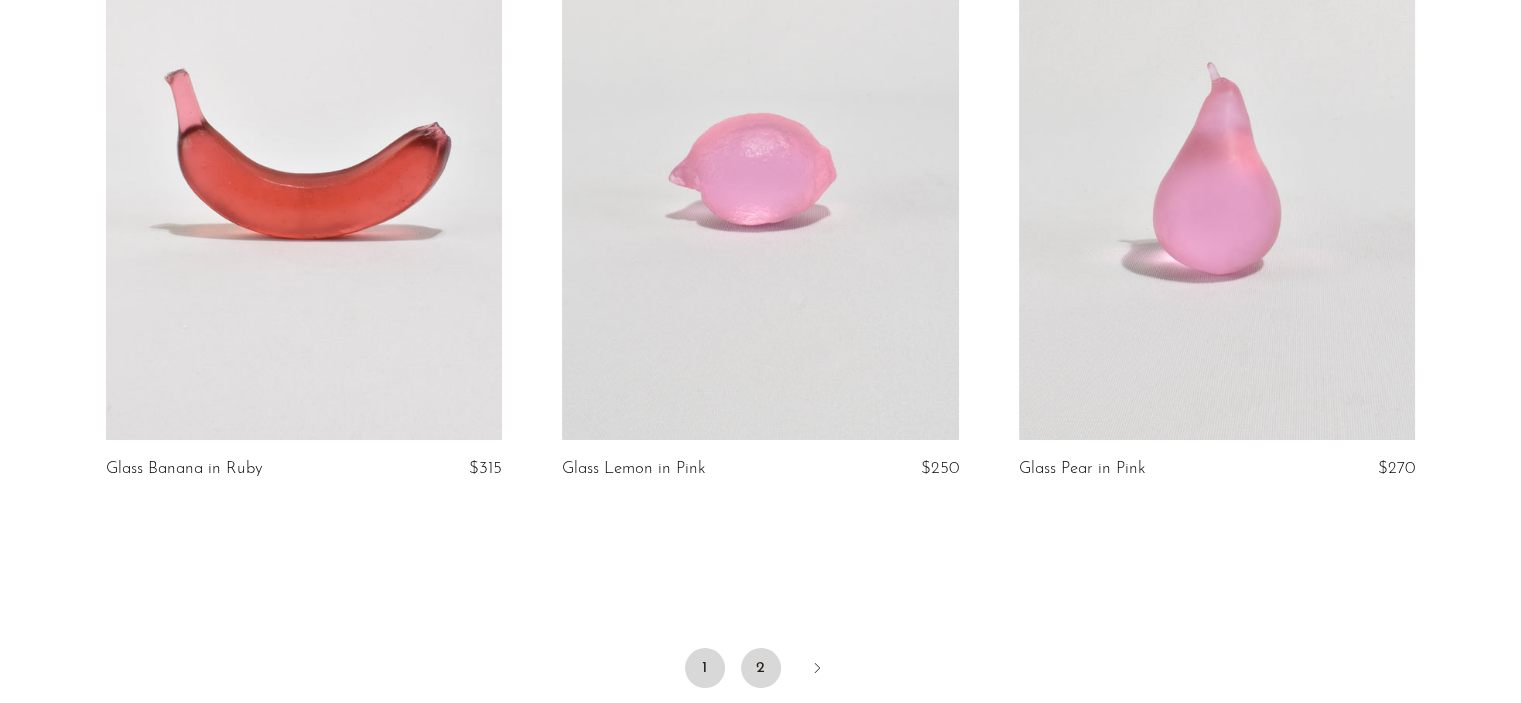 click on "2" at bounding box center [761, 668] 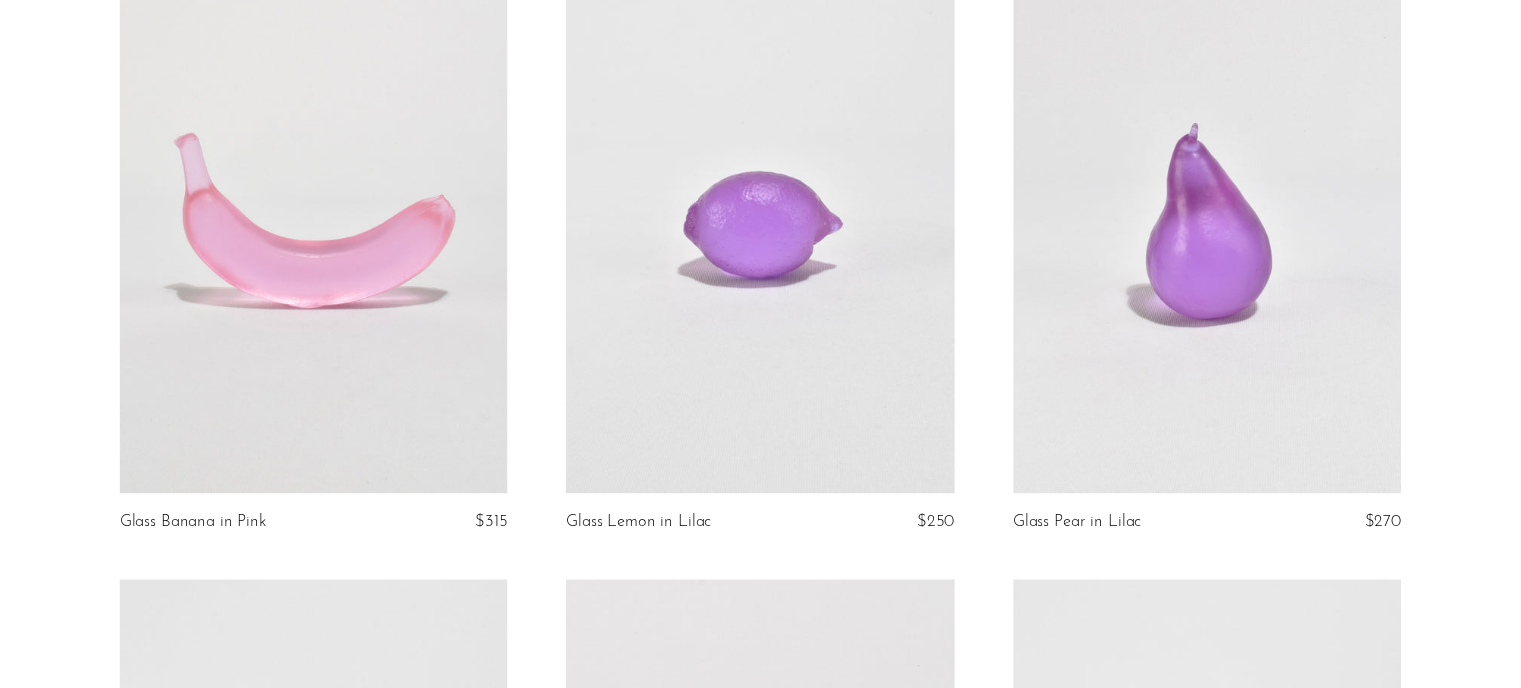 scroll, scrollTop: 0, scrollLeft: 0, axis: both 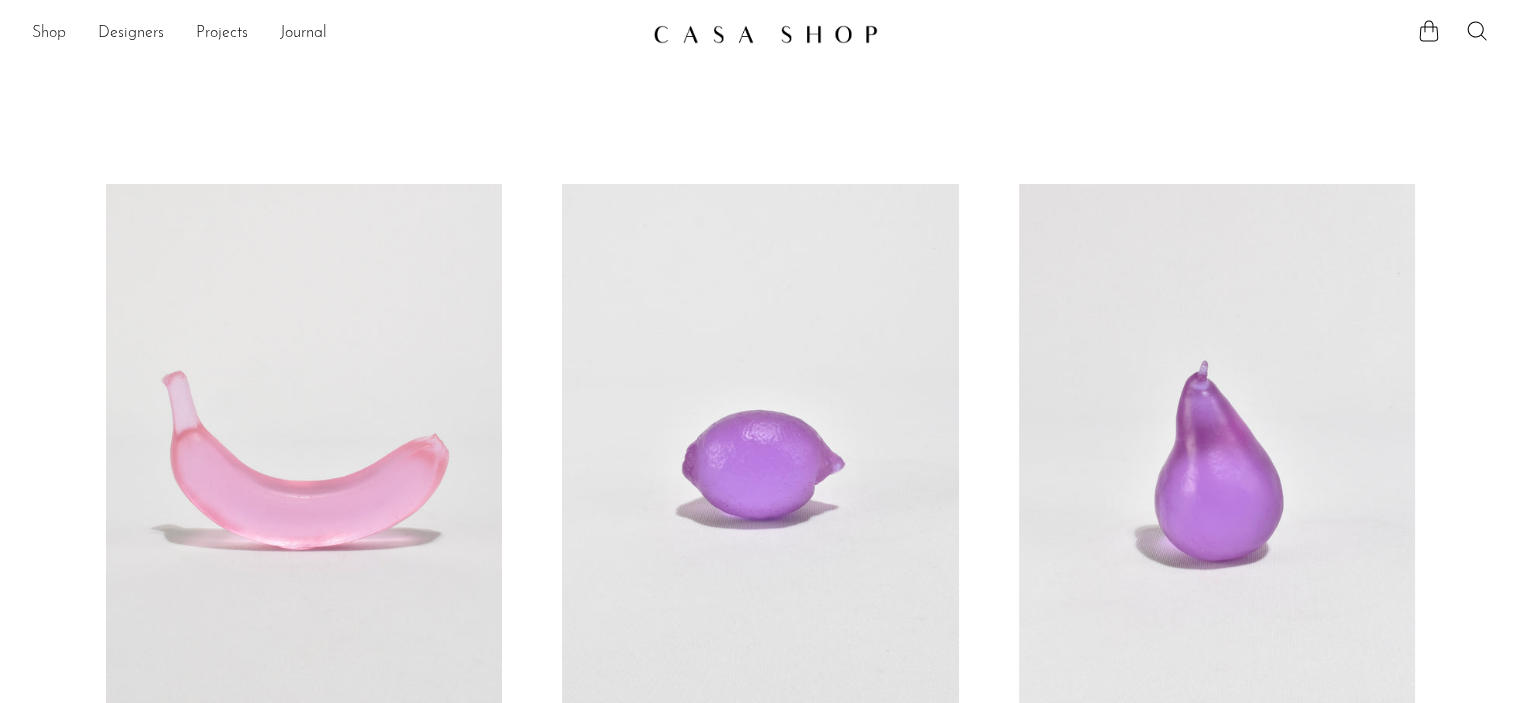 click on "Shop" at bounding box center (49, 34) 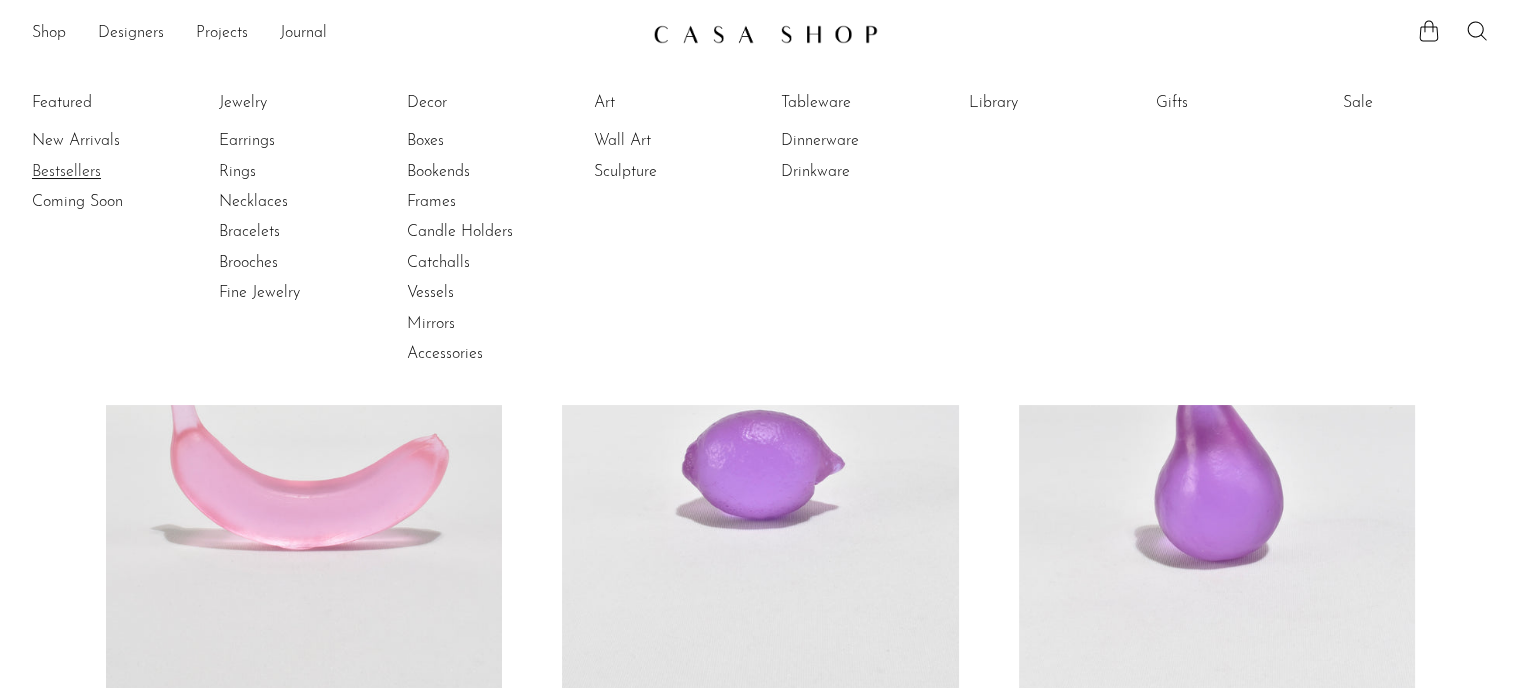 click on "Bestsellers" at bounding box center (107, 172) 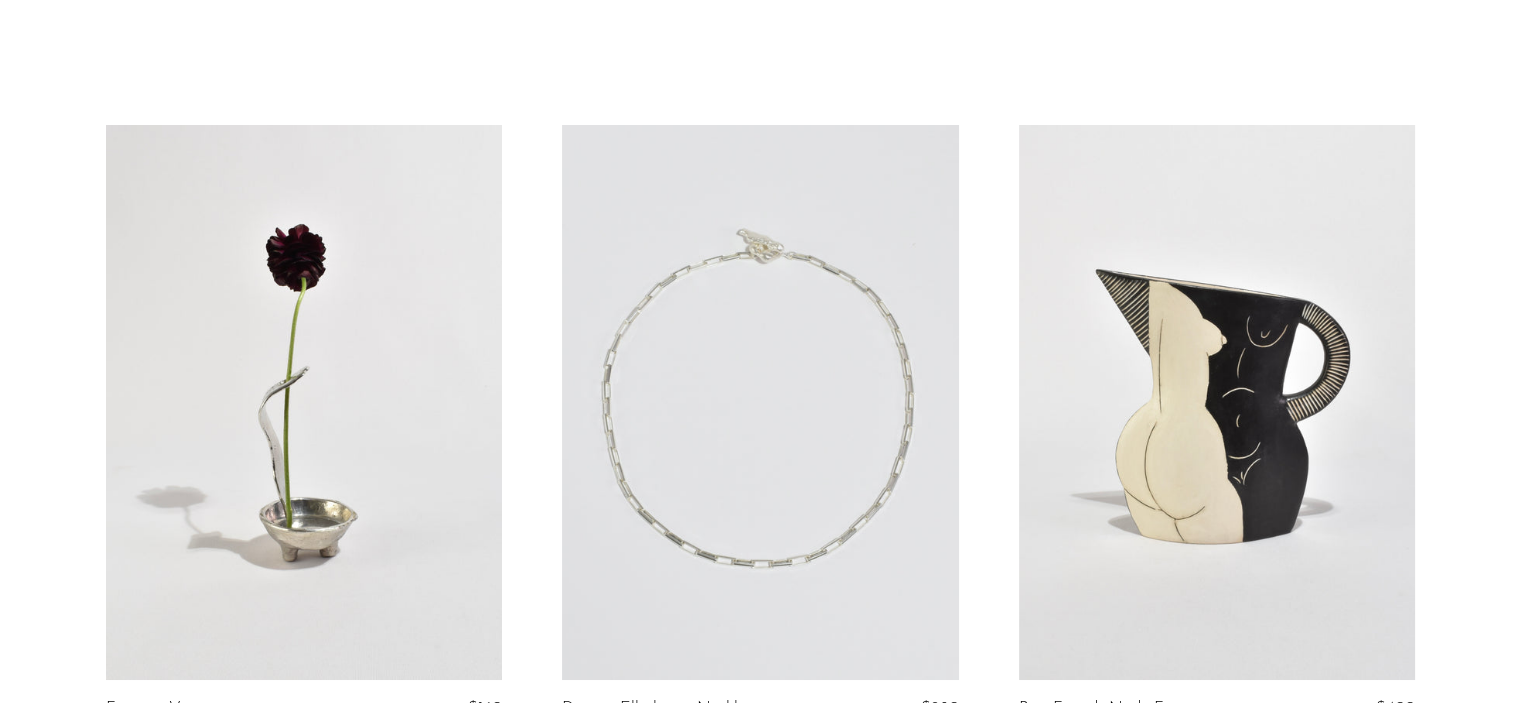 scroll, scrollTop: 0, scrollLeft: 0, axis: both 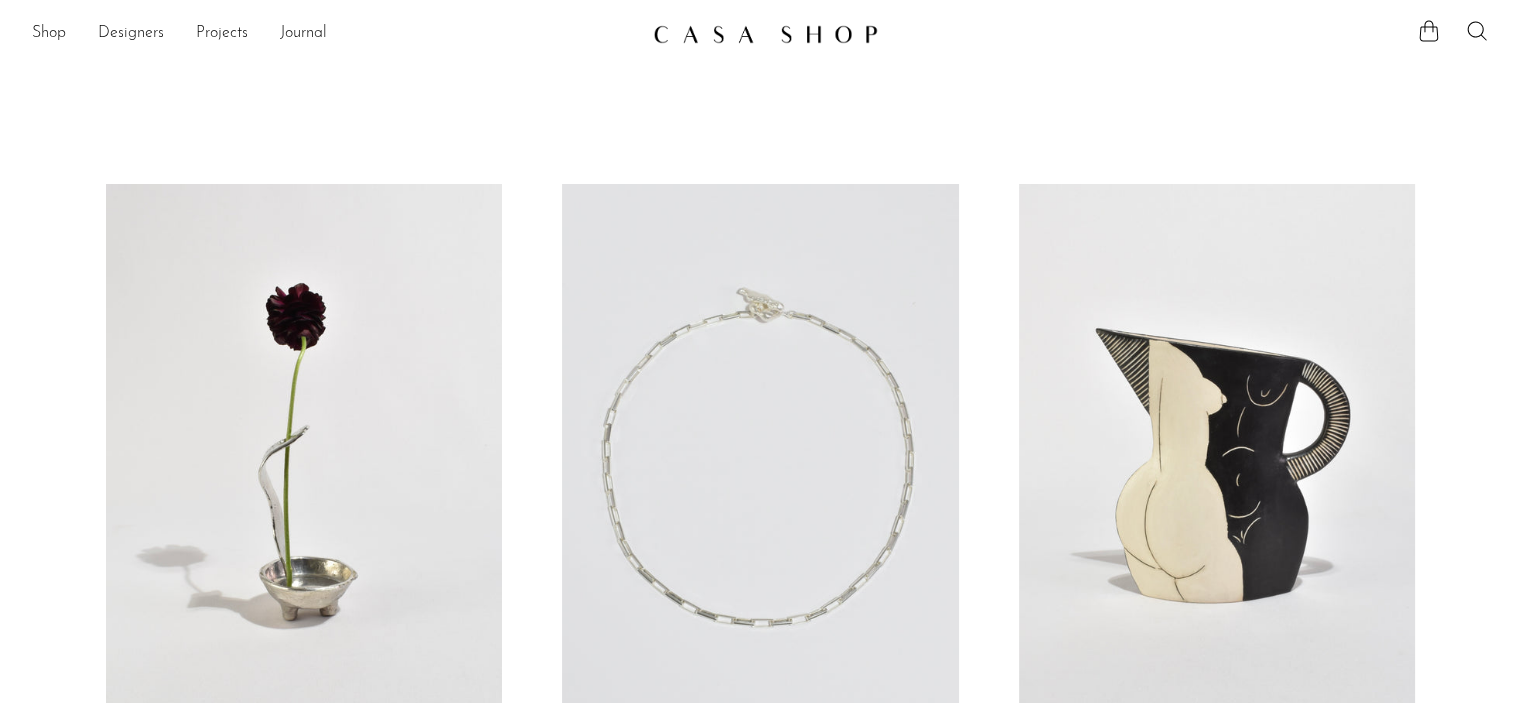 click at bounding box center [304, 461] 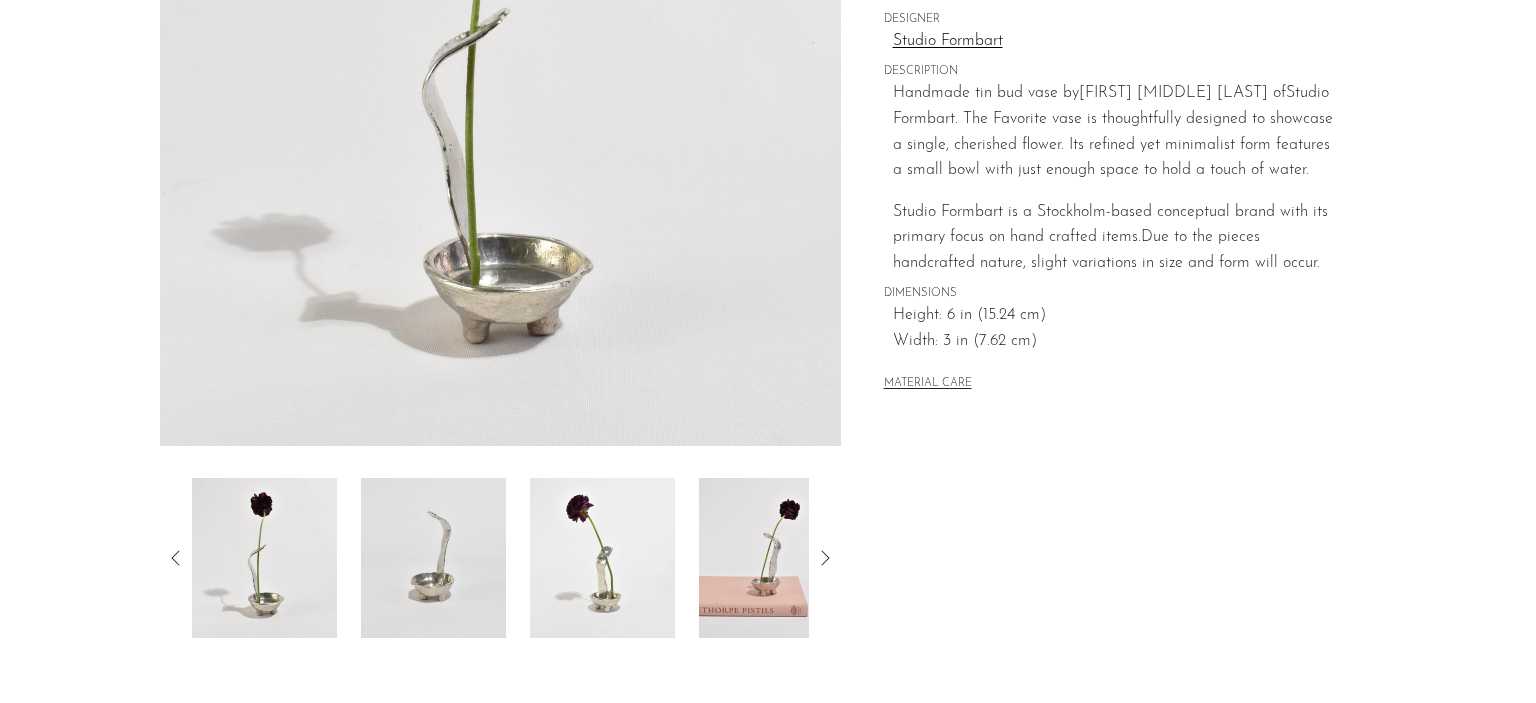 scroll, scrollTop: 398, scrollLeft: 0, axis: vertical 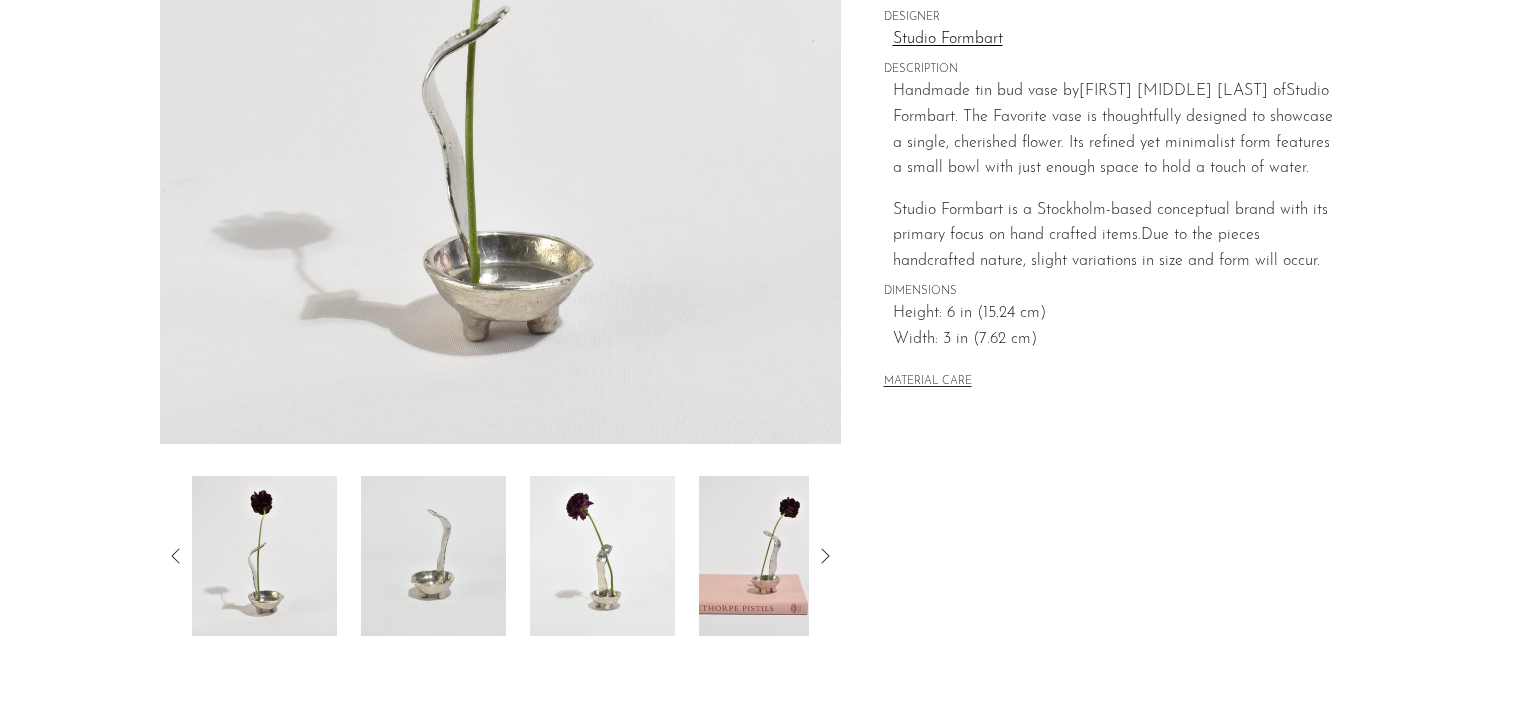 click at bounding box center [771, 556] 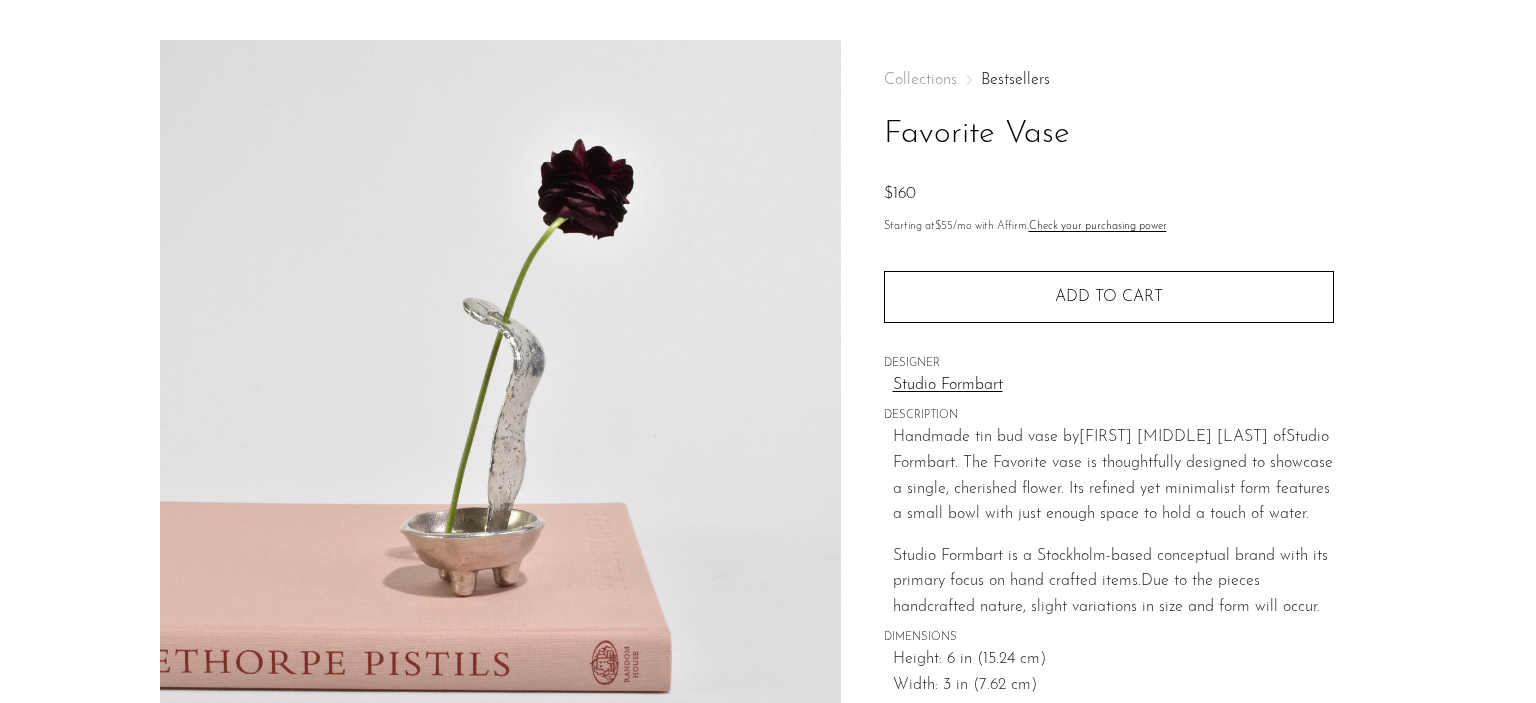 scroll, scrollTop: 52, scrollLeft: 0, axis: vertical 